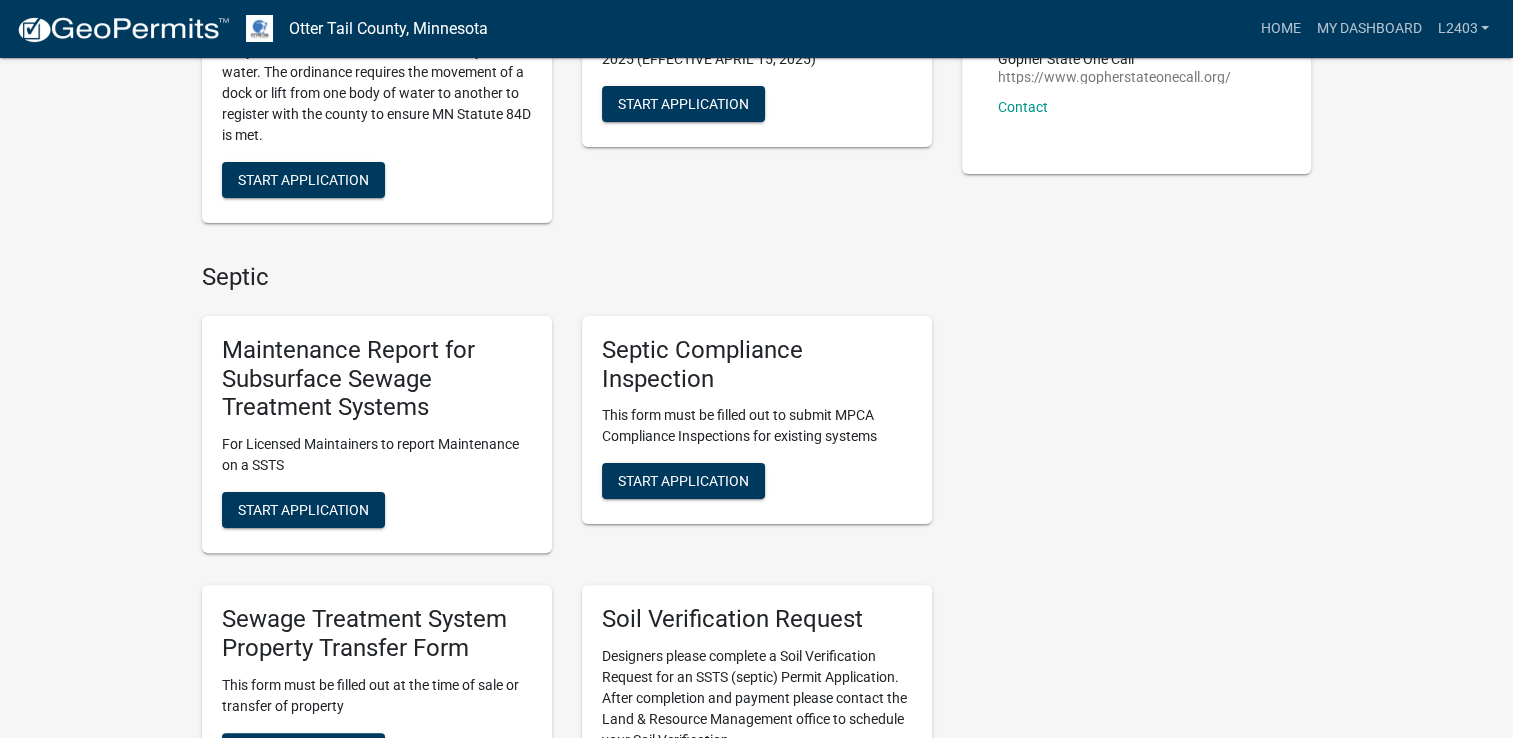 scroll, scrollTop: 400, scrollLeft: 0, axis: vertical 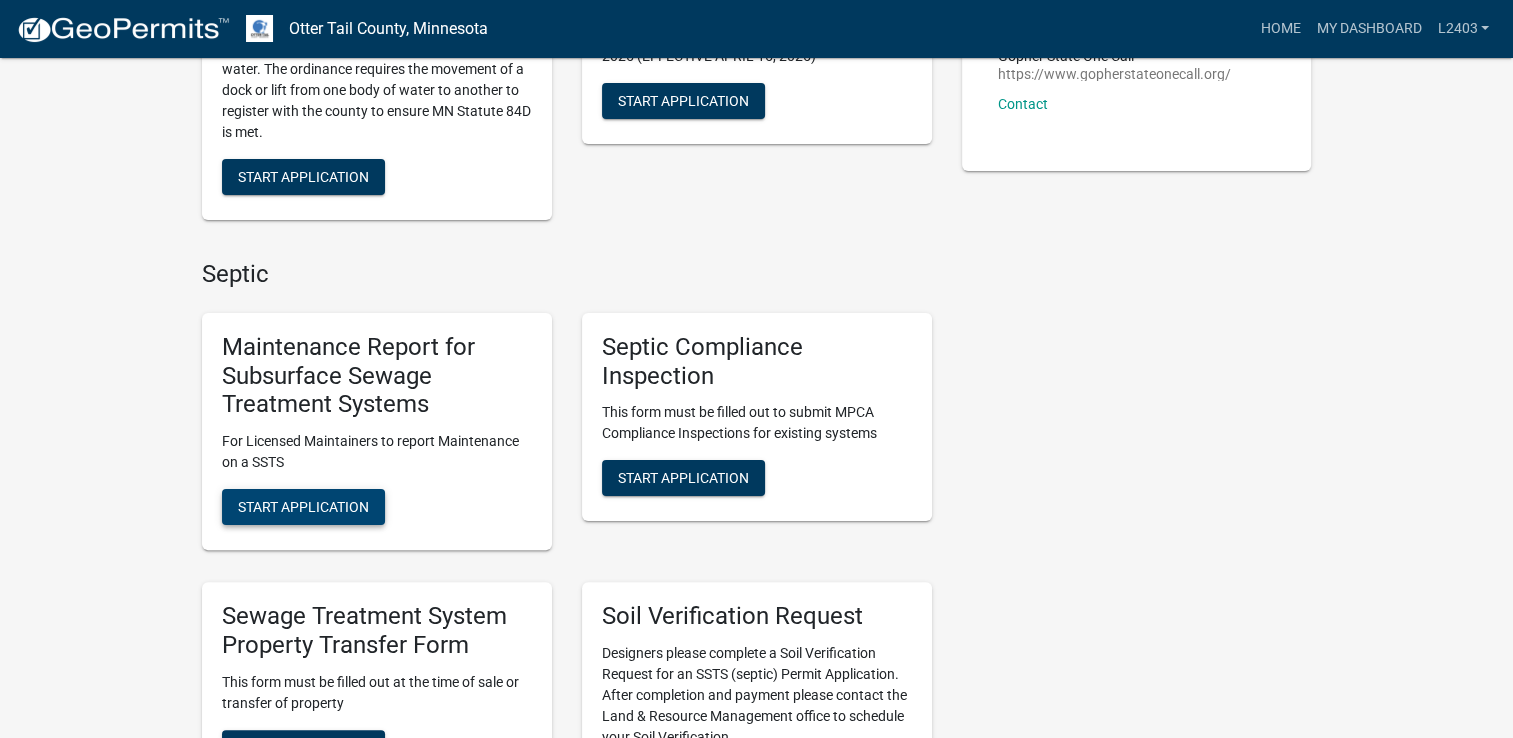 click on "Start Application" at bounding box center [303, 507] 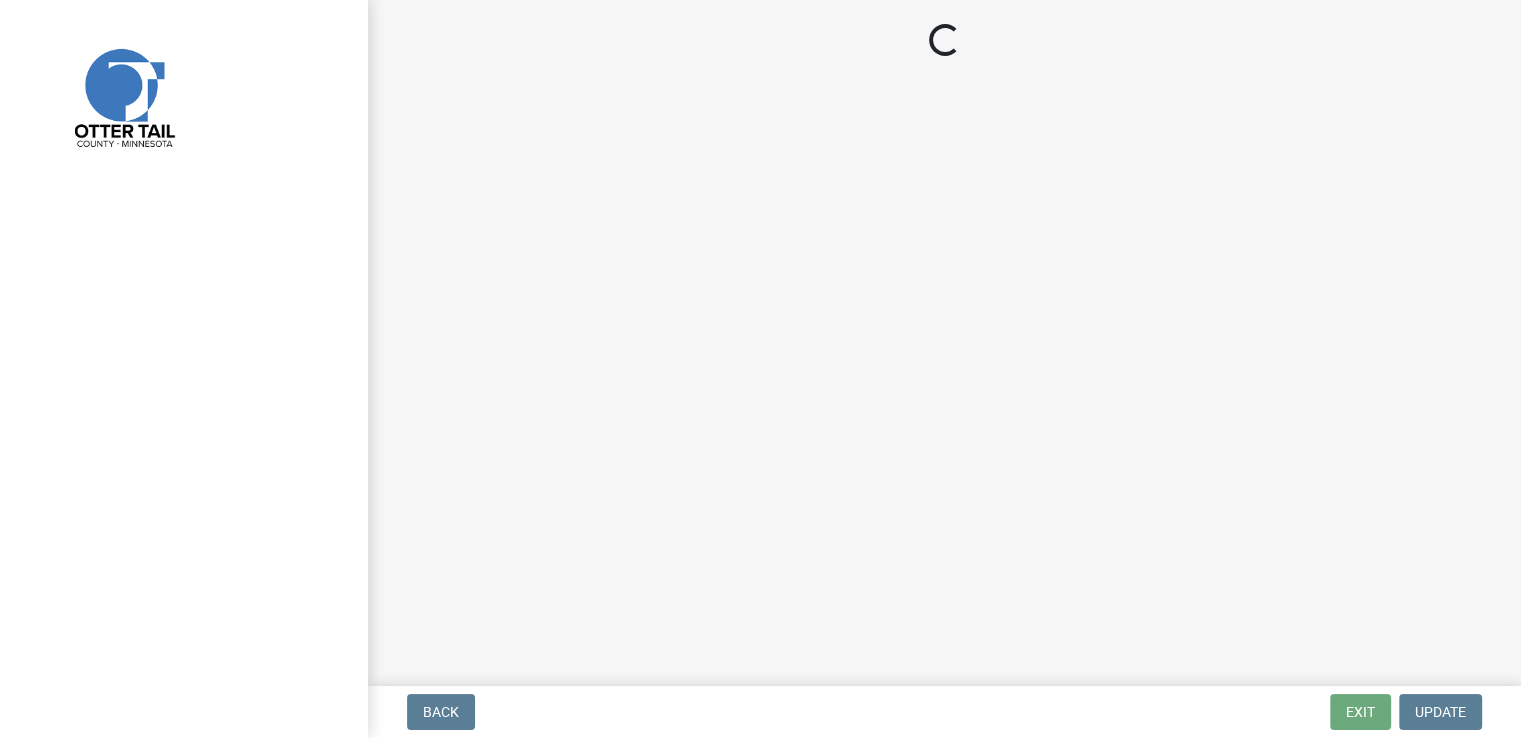 scroll, scrollTop: 0, scrollLeft: 0, axis: both 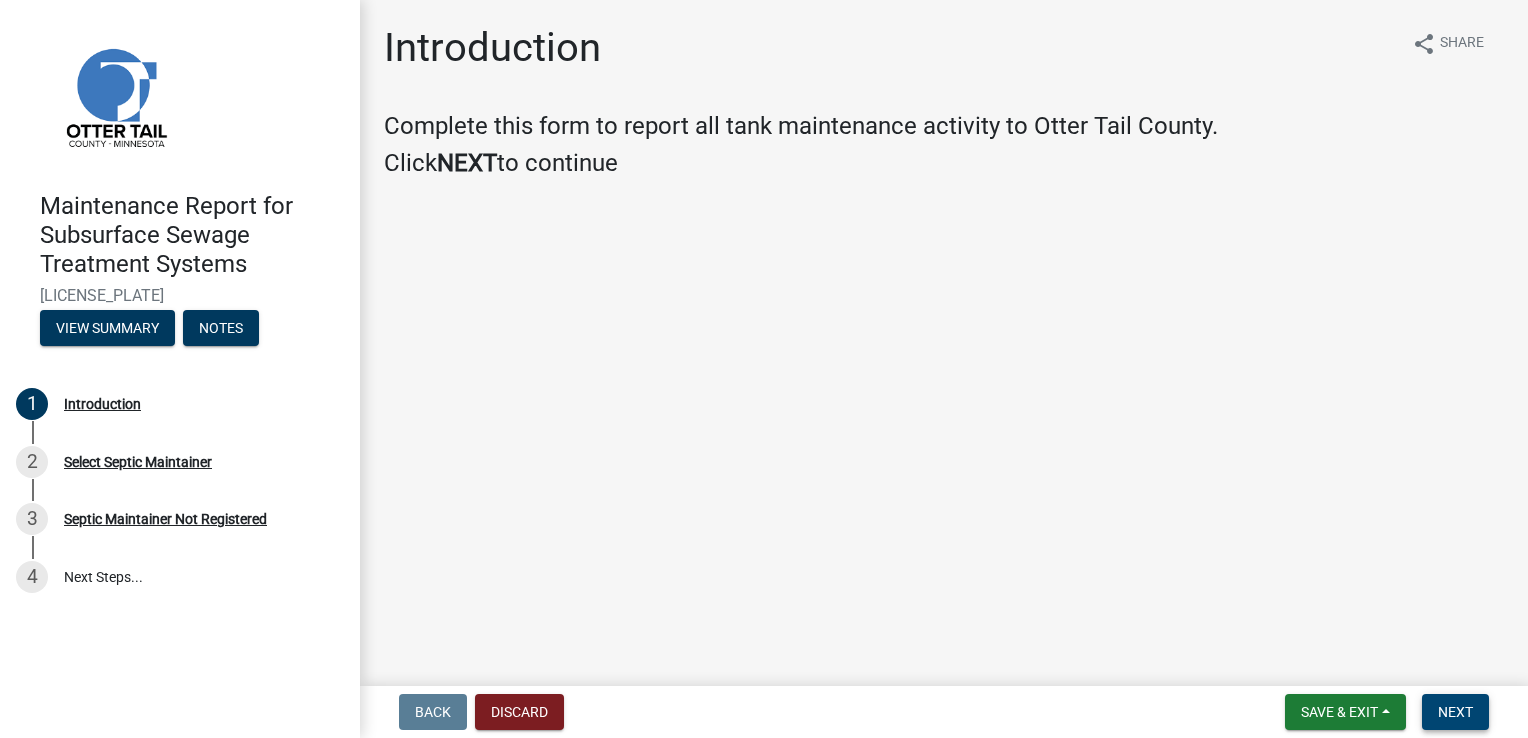 click on "Next" at bounding box center [1455, 712] 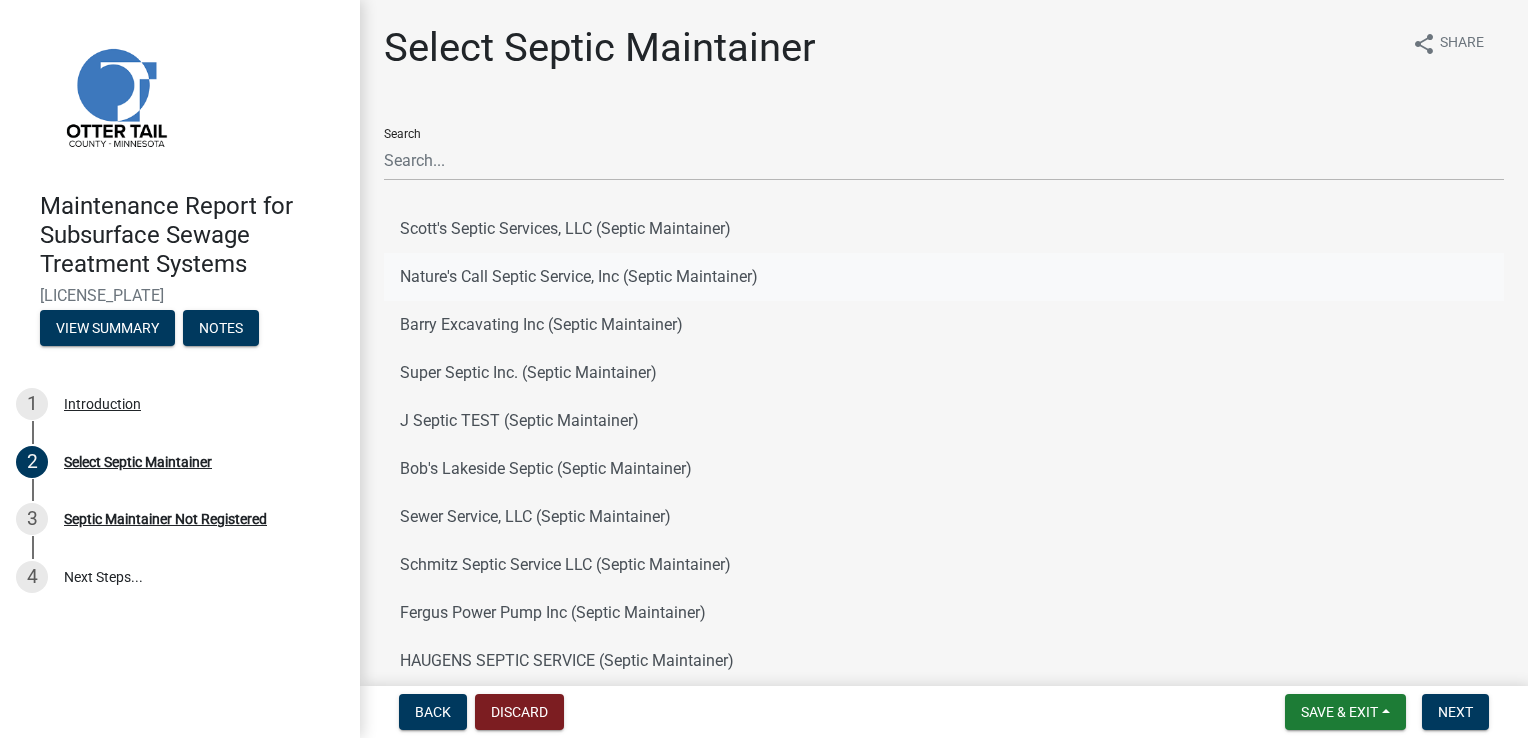 click on "Nature's Call Septic Service, Inc (Septic Maintainer)" 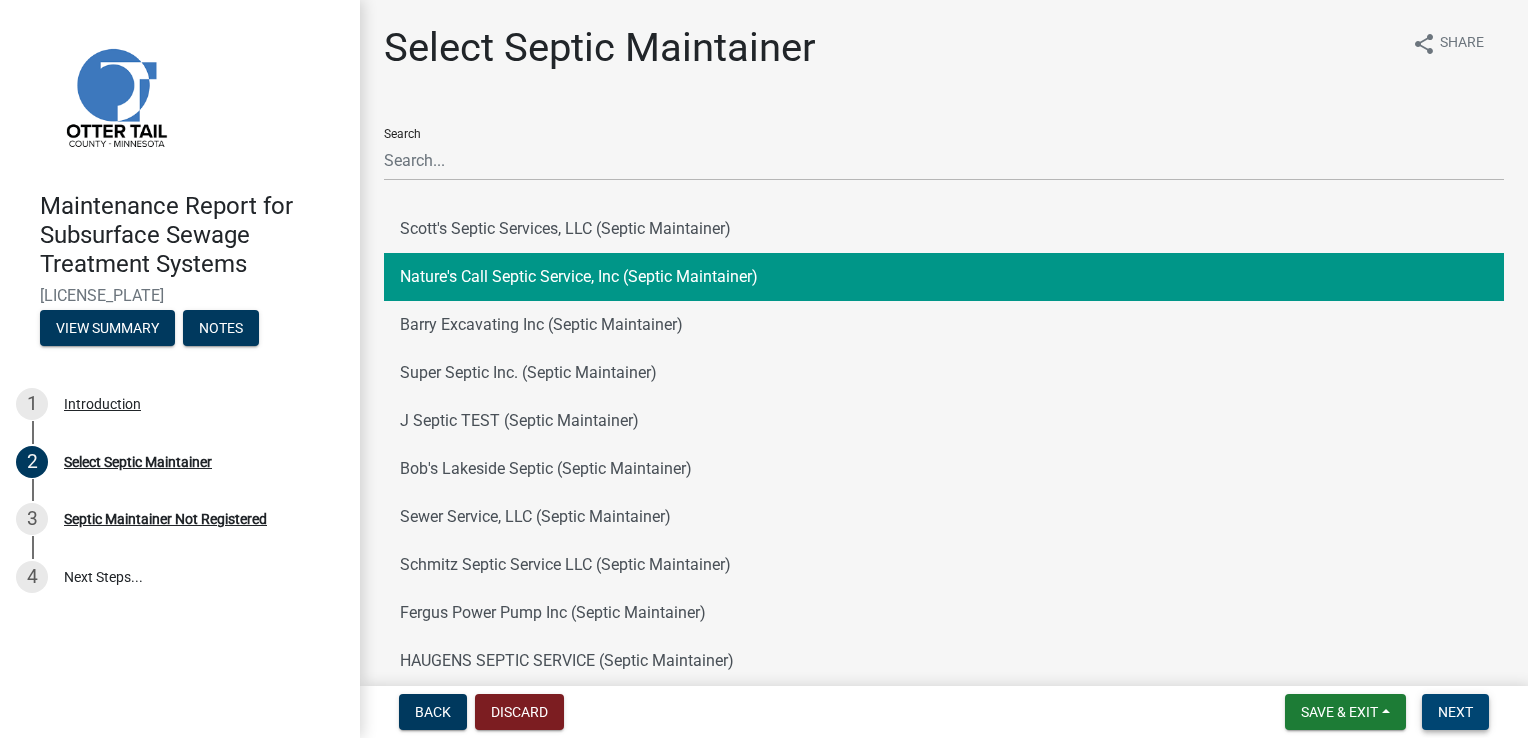 click on "Next" at bounding box center (1455, 712) 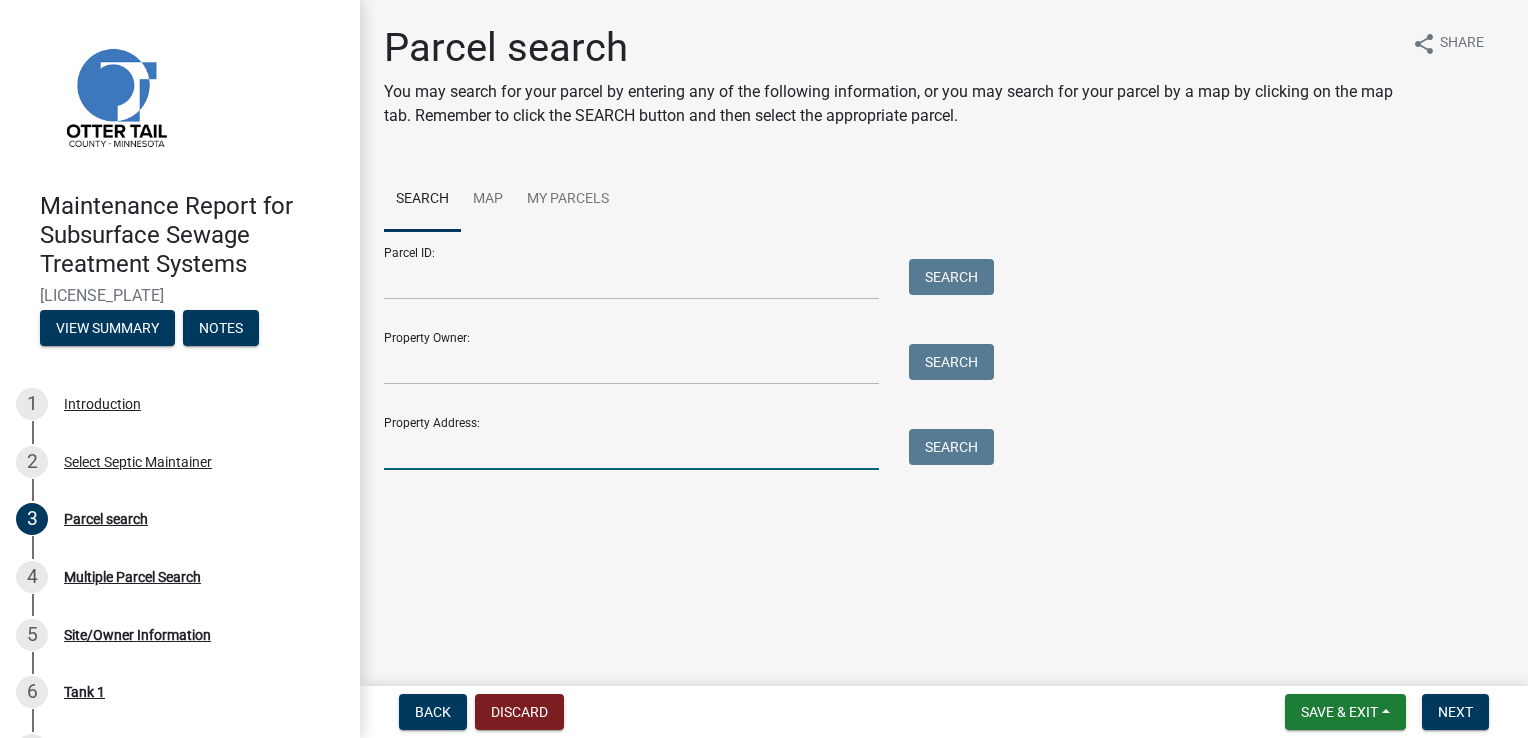 click on "Property Address:" at bounding box center (631, 449) 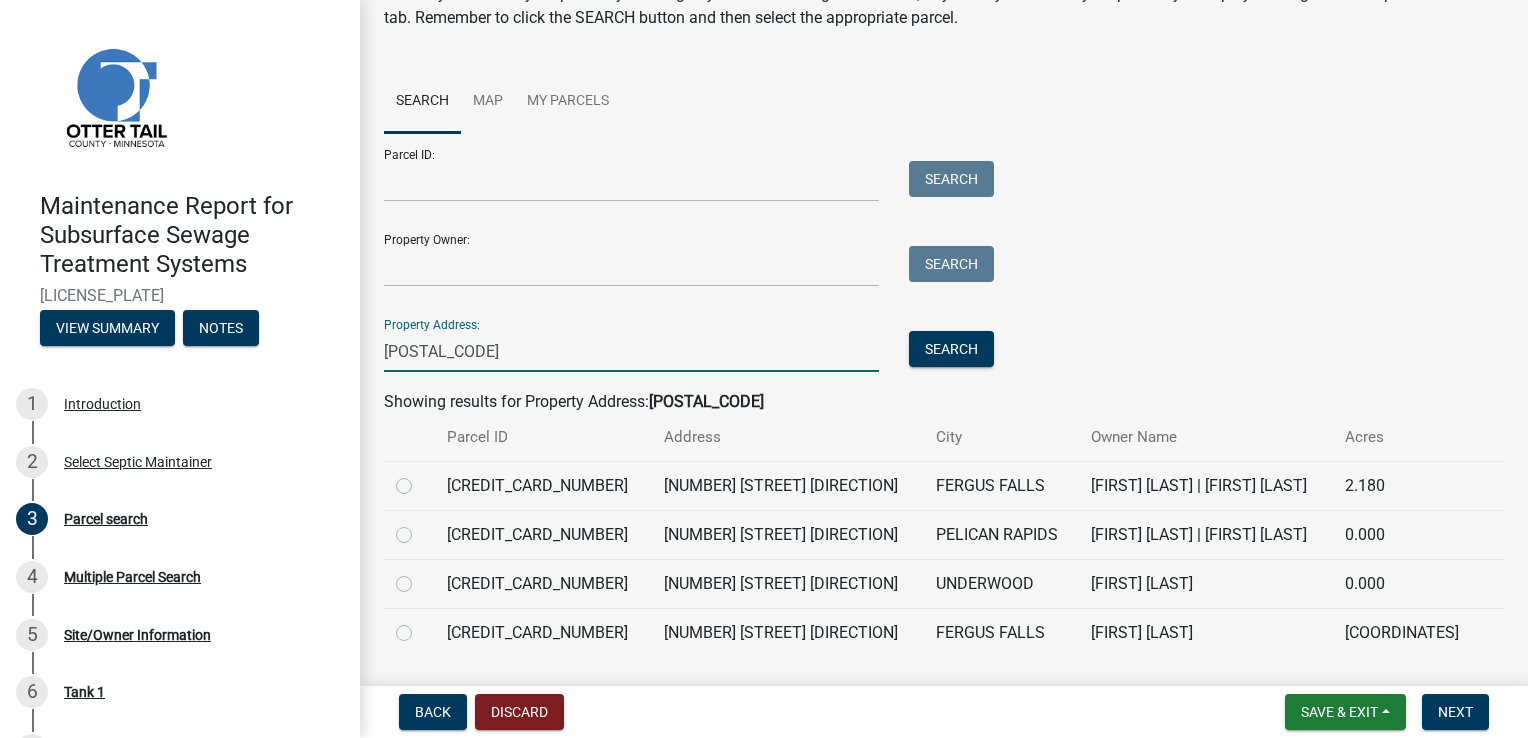 scroll, scrollTop: 100, scrollLeft: 0, axis: vertical 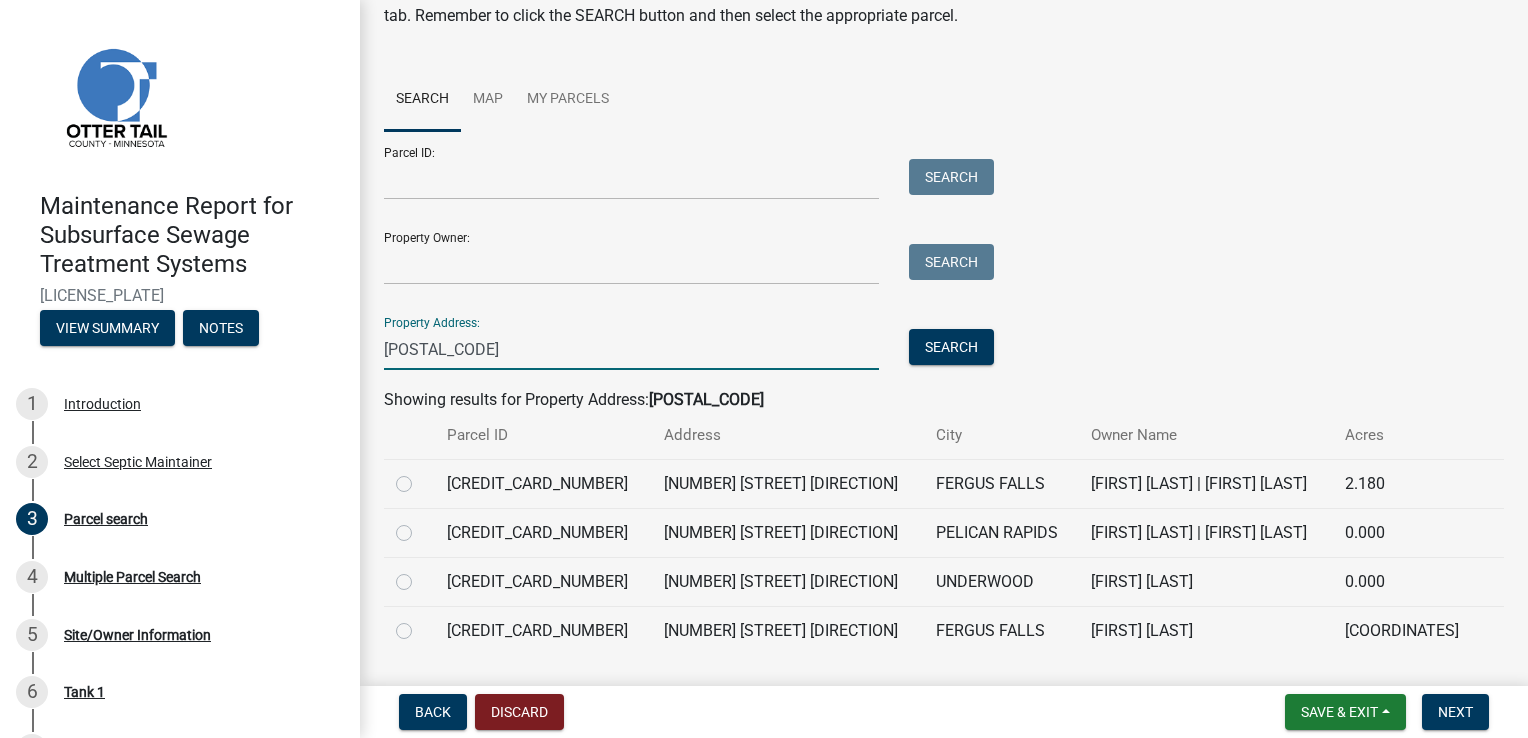 type on "[POSTAL_CODE]" 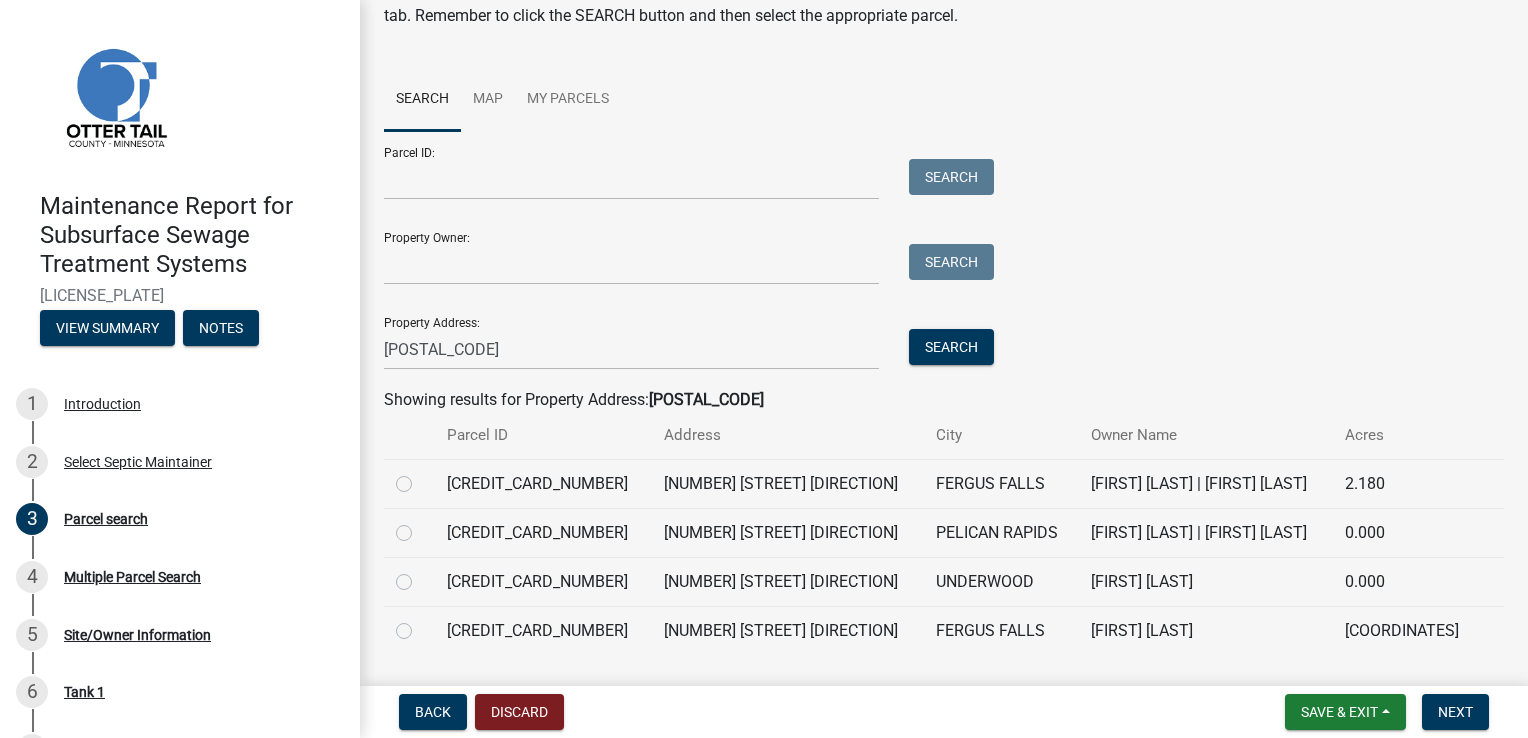 click 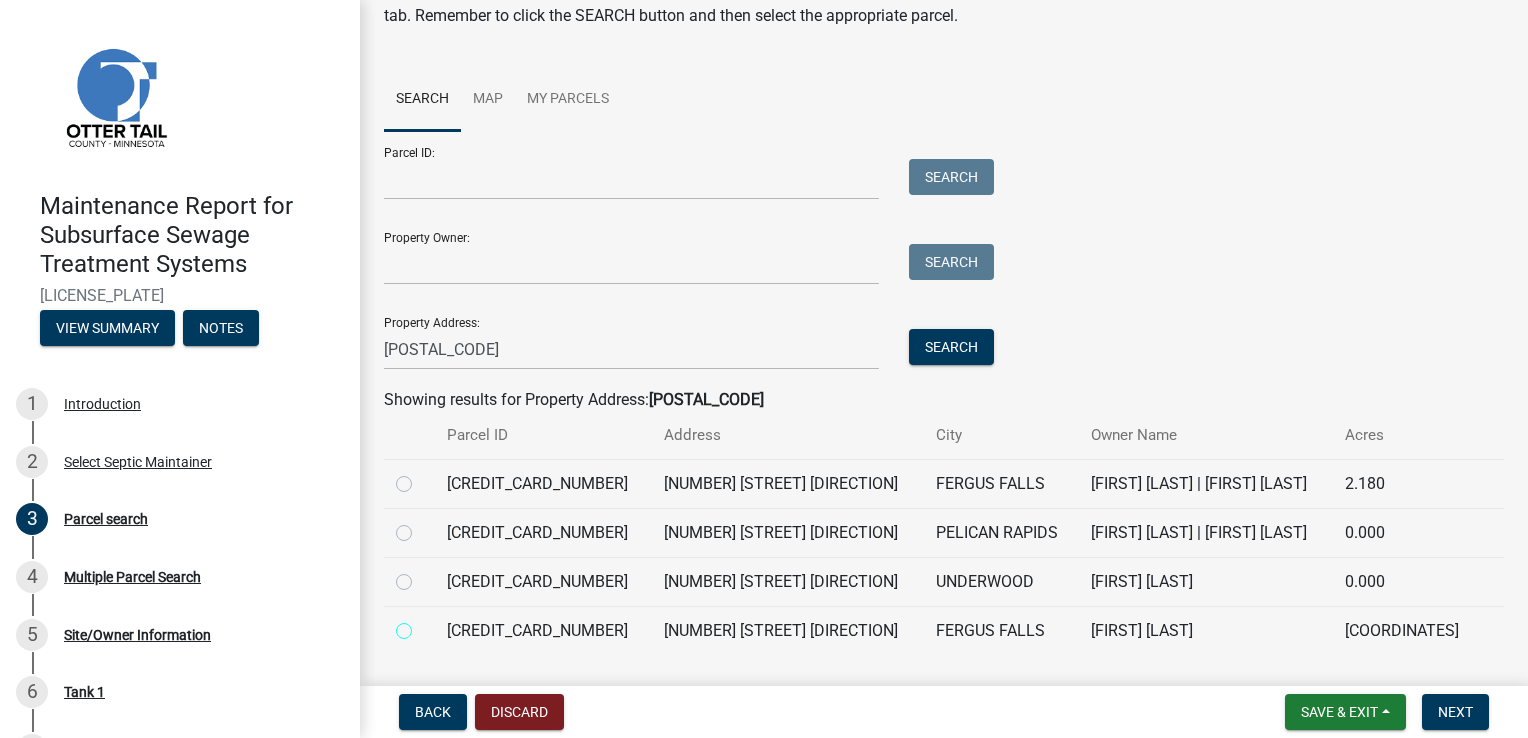 click at bounding box center (426, 625) 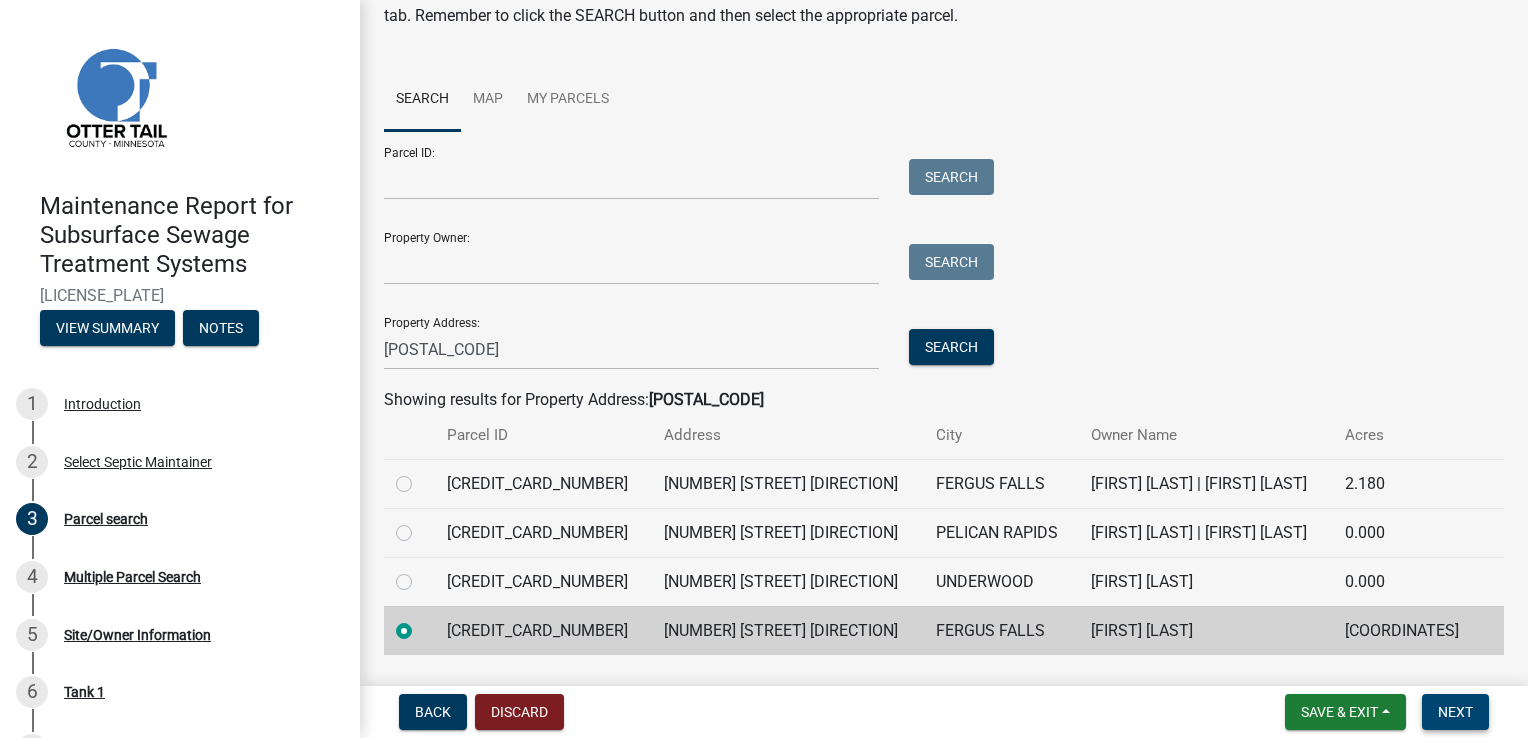 click on "Next" at bounding box center [1455, 712] 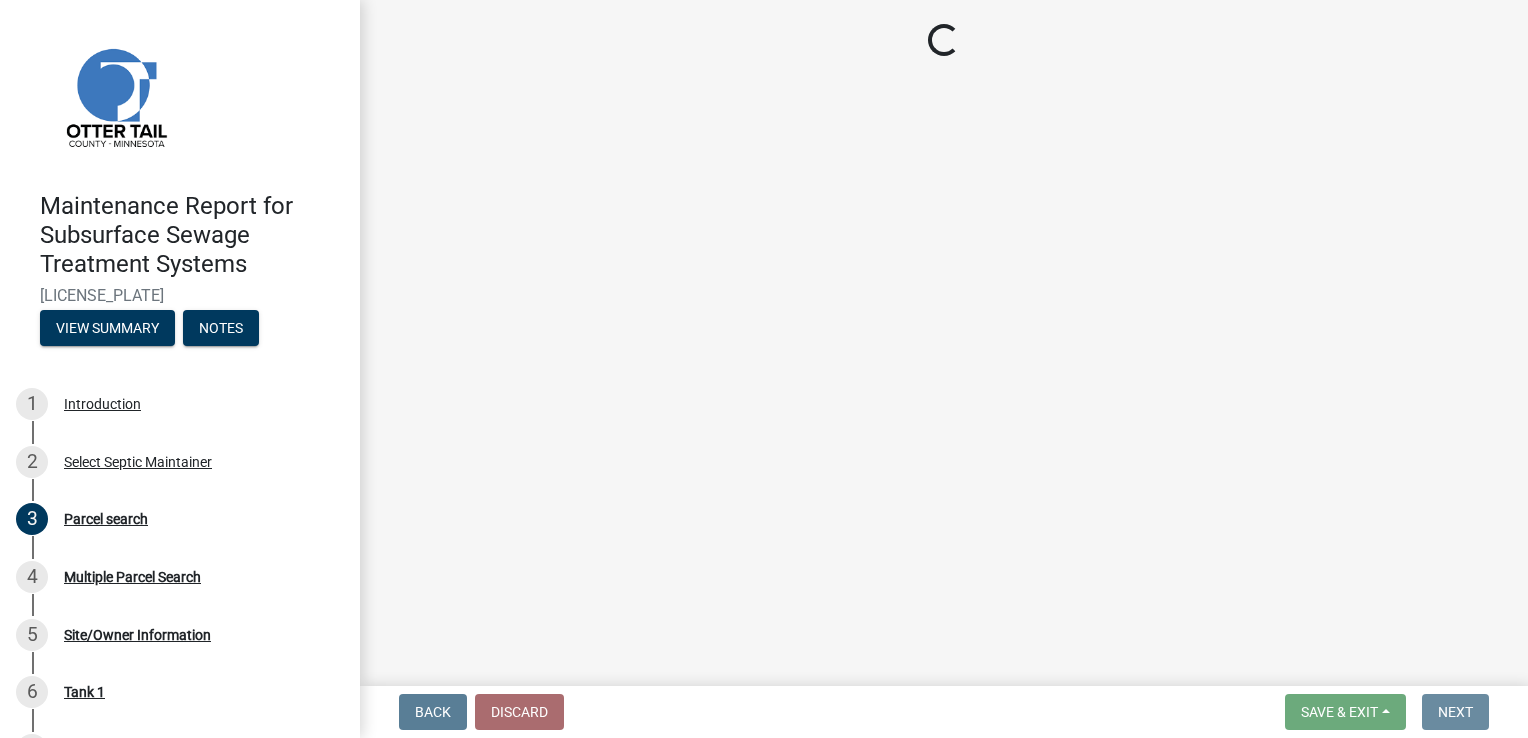 scroll, scrollTop: 0, scrollLeft: 0, axis: both 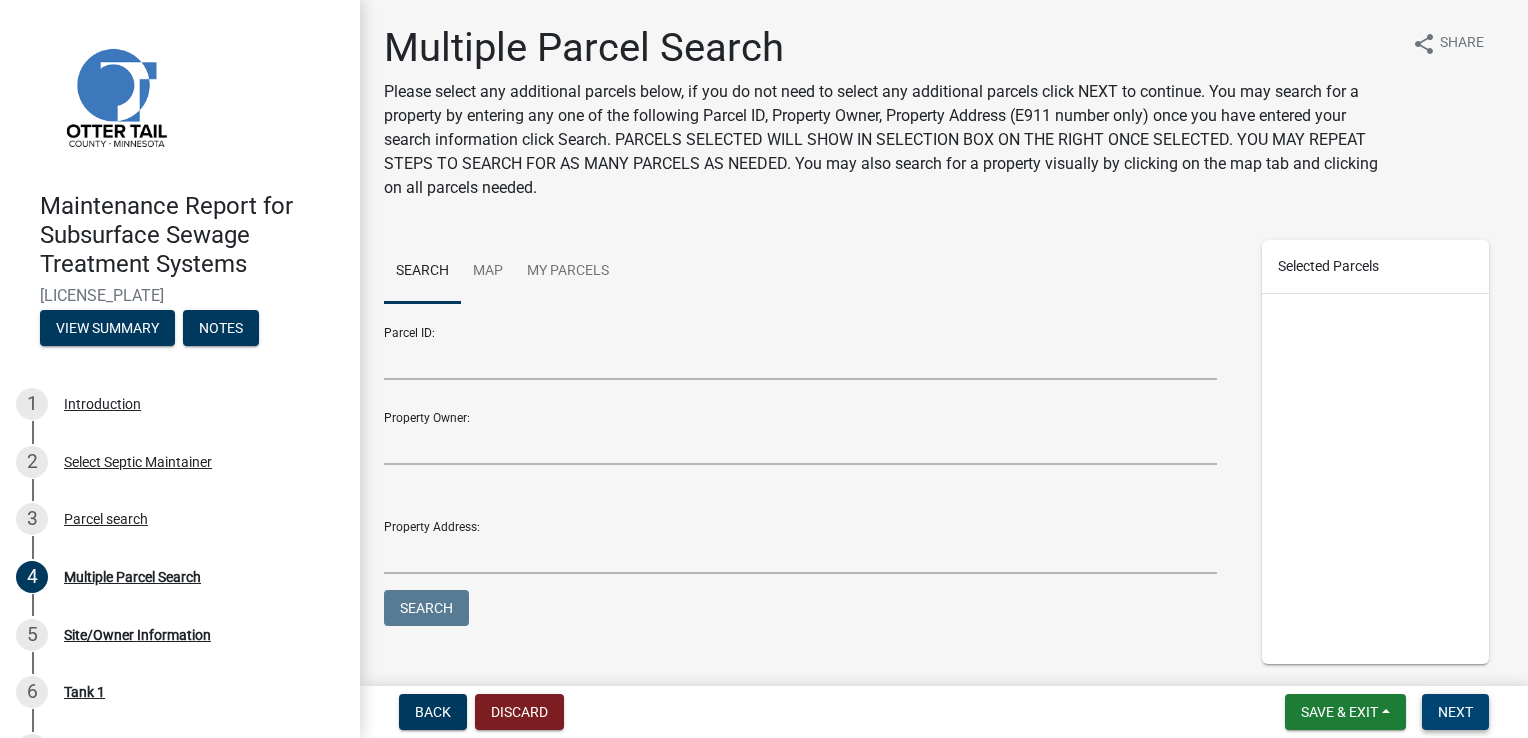 click on "Next" at bounding box center [1455, 712] 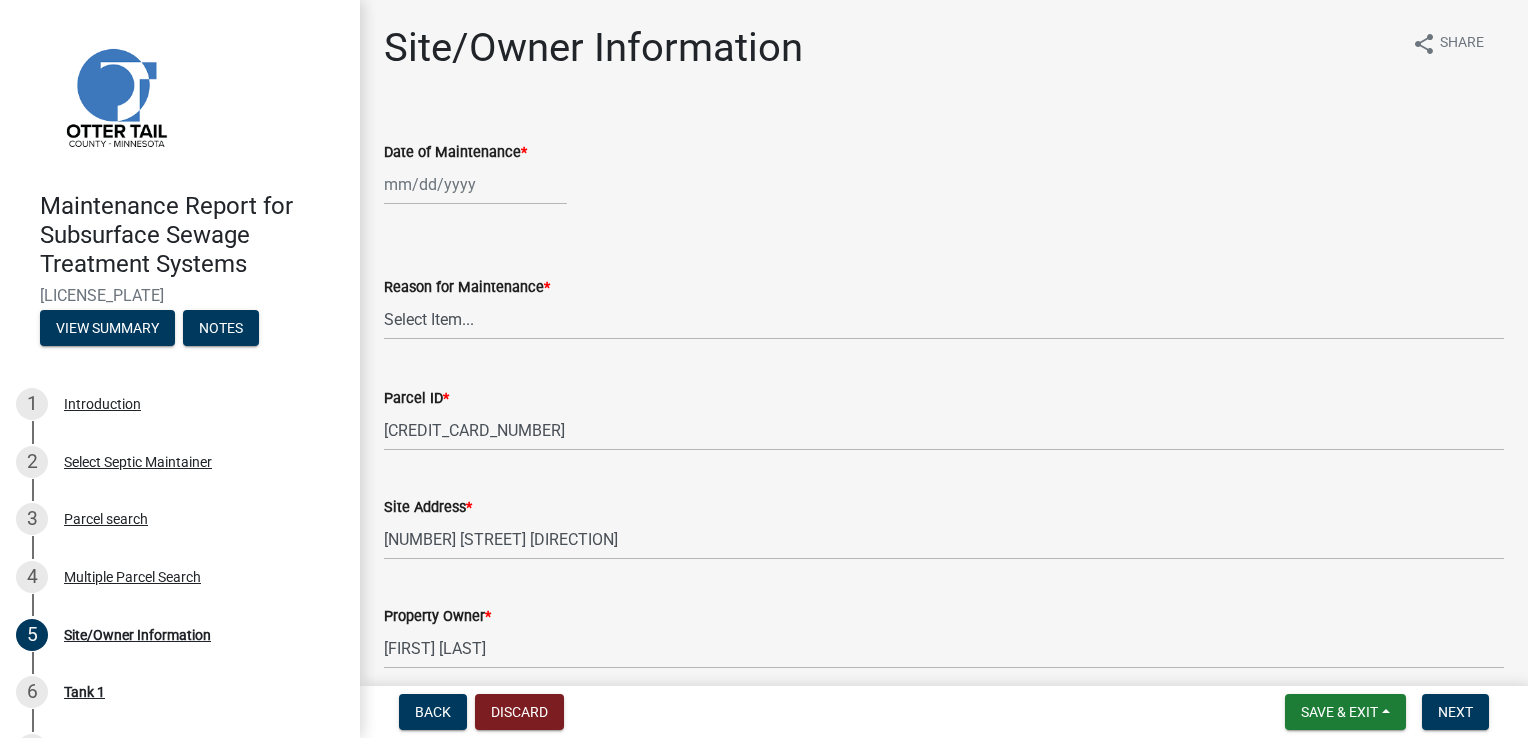click 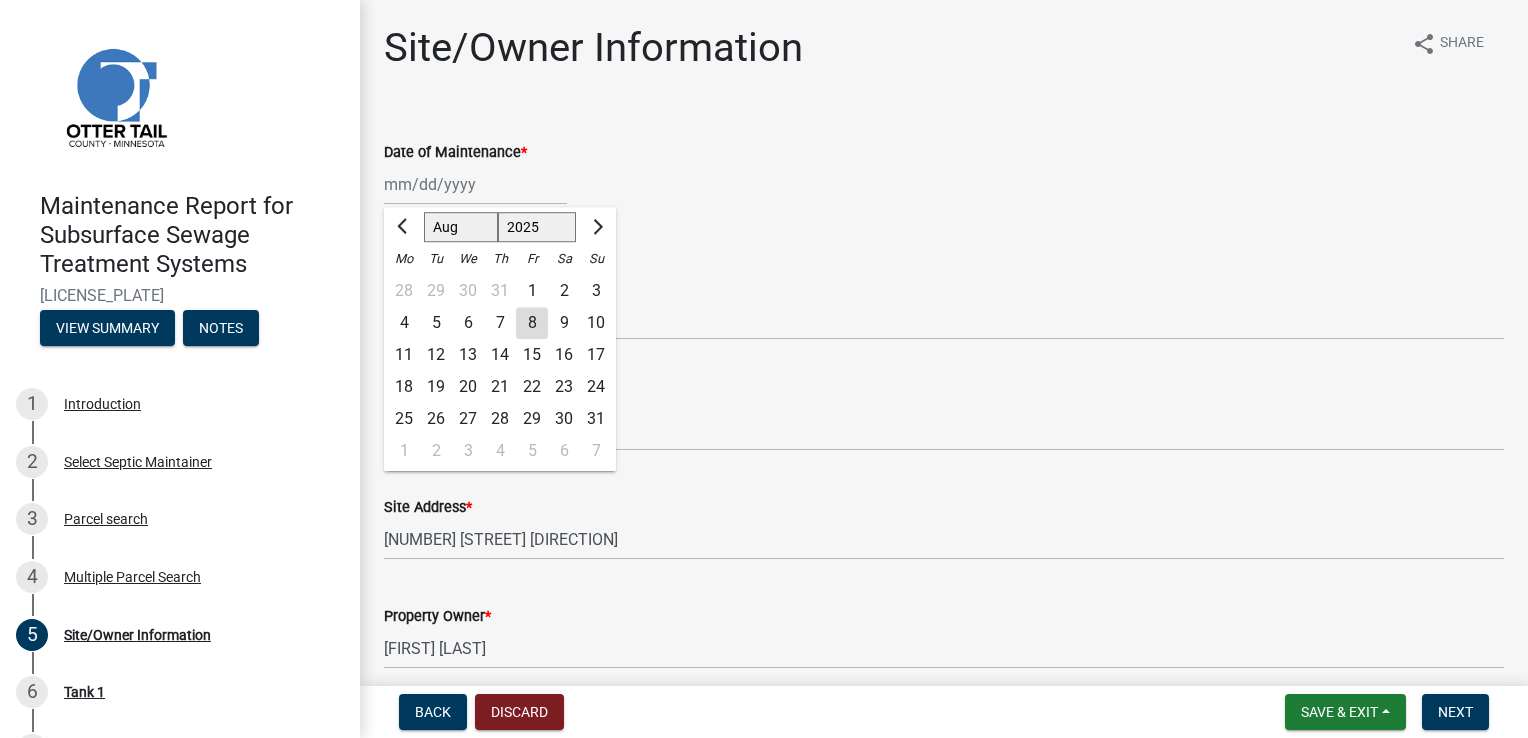 click on "8" 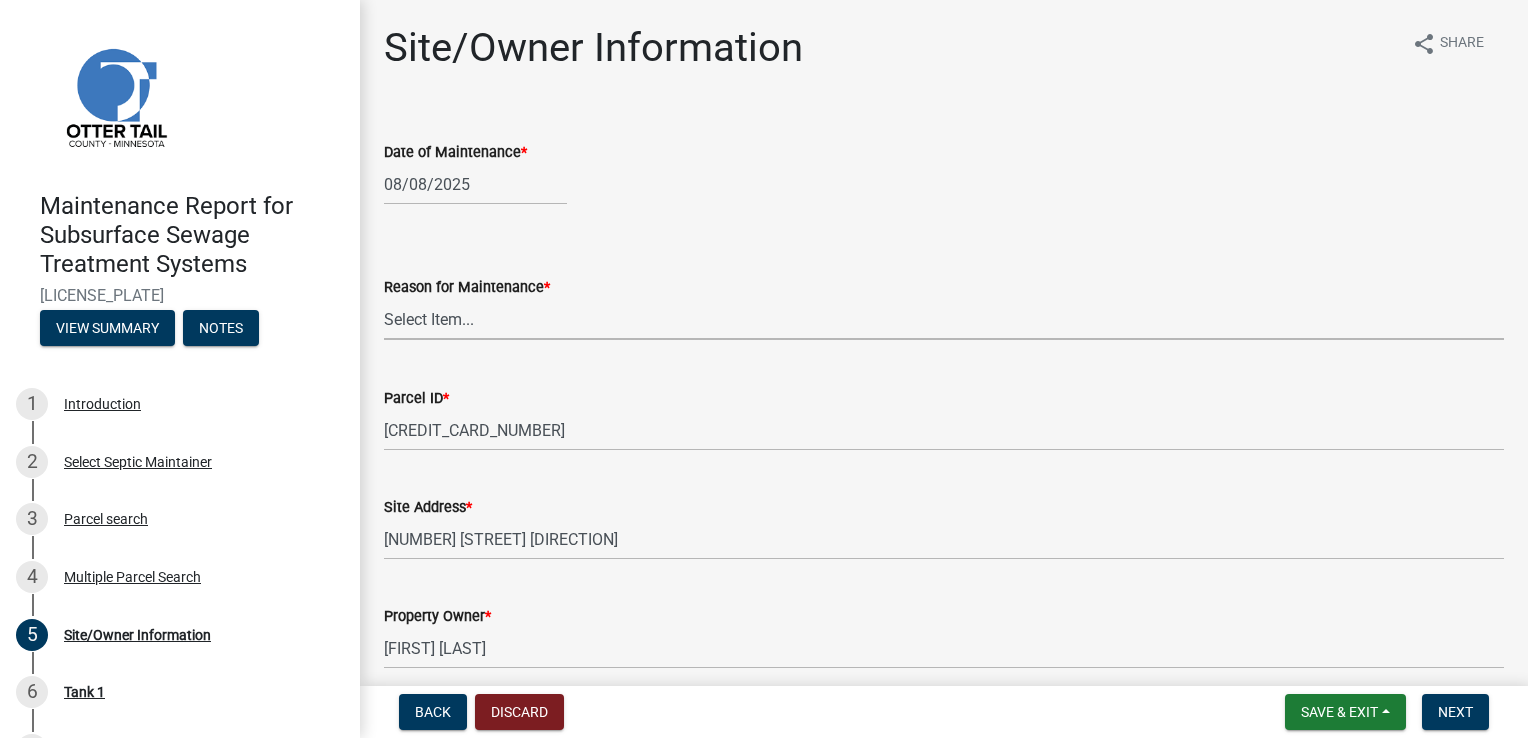 click on "Select Item...   Called   Routine   Other" at bounding box center (944, 319) 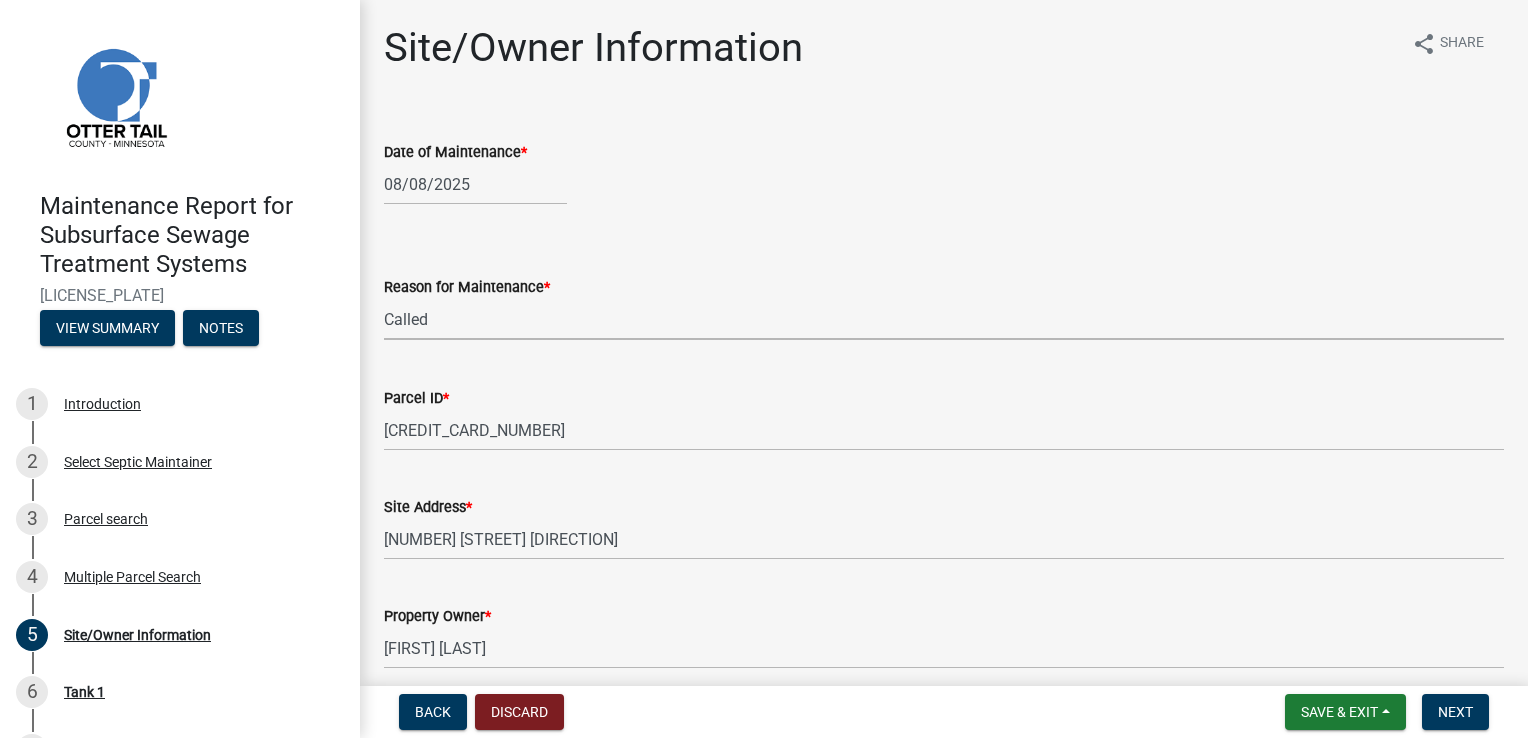 click on "Select Item...   Called   Routine   Other" at bounding box center [944, 319] 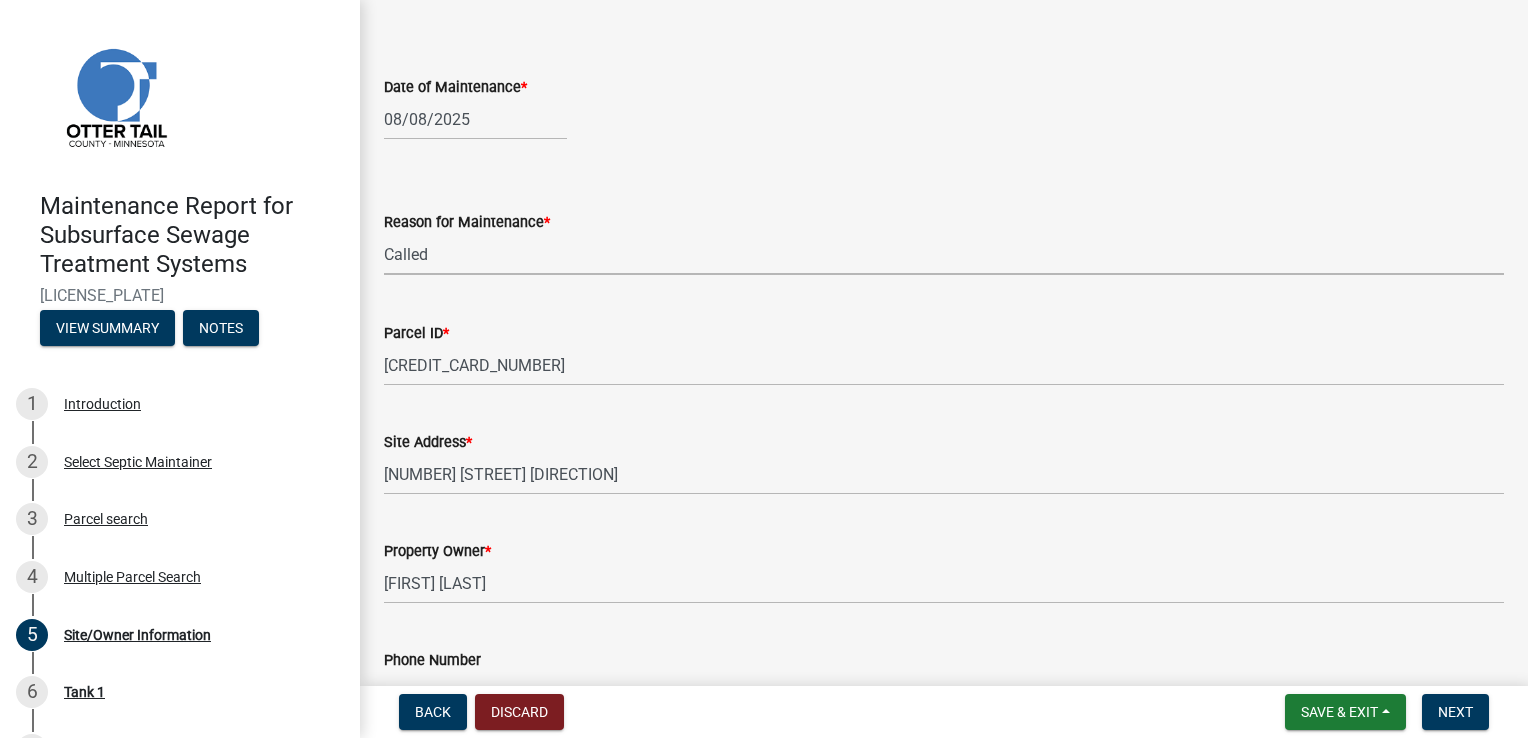 scroll, scrollTop: 300, scrollLeft: 0, axis: vertical 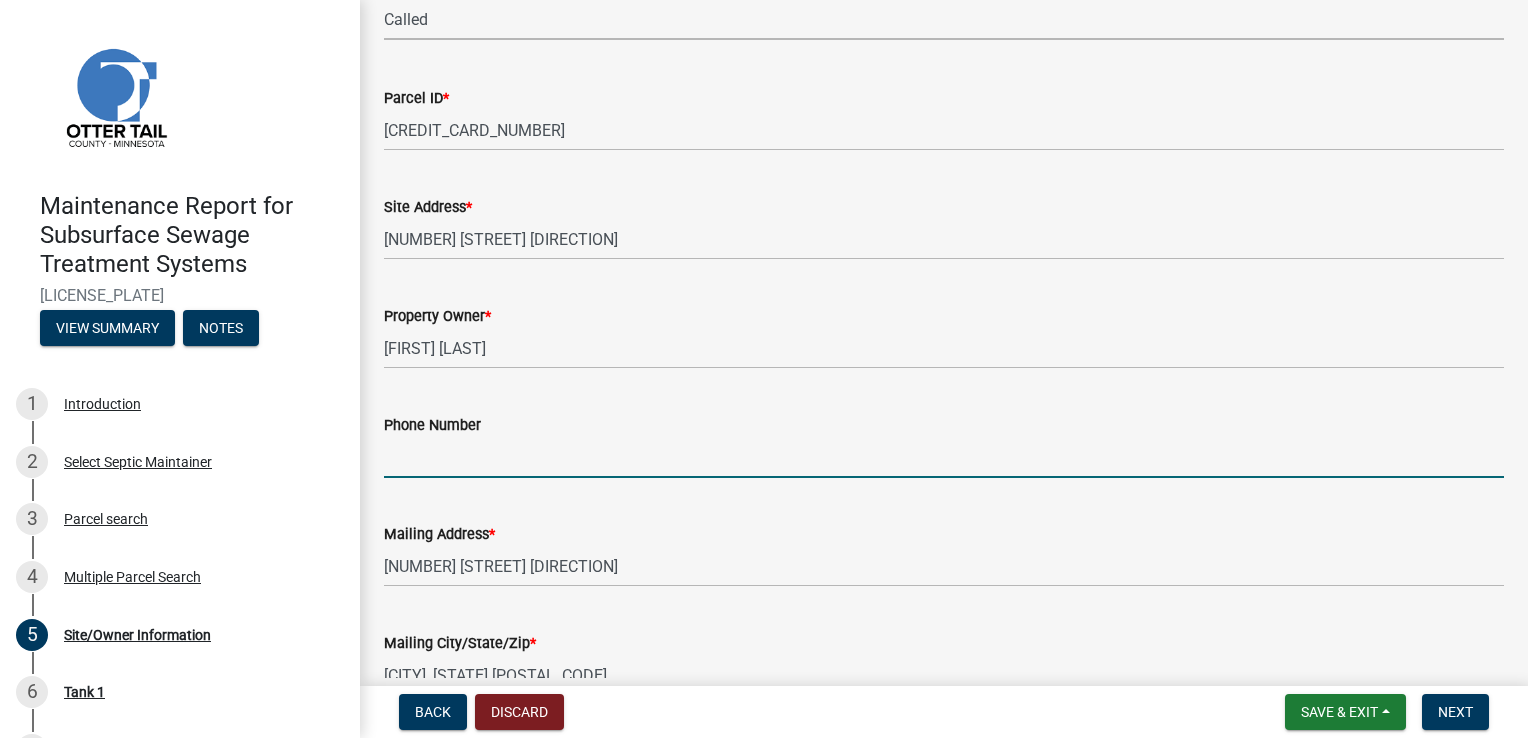 click on "Phone Number" at bounding box center [944, 457] 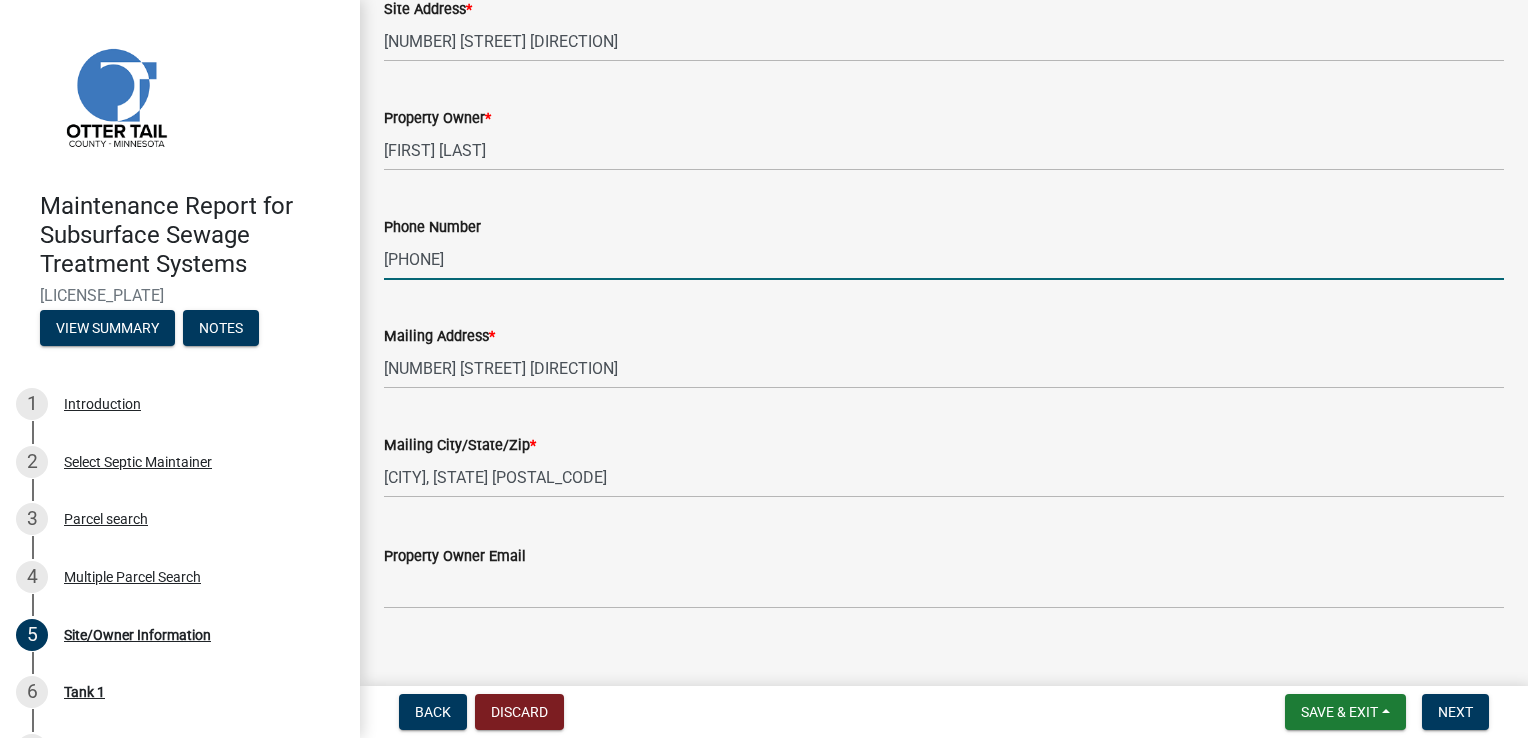 scroll, scrollTop: 522, scrollLeft: 0, axis: vertical 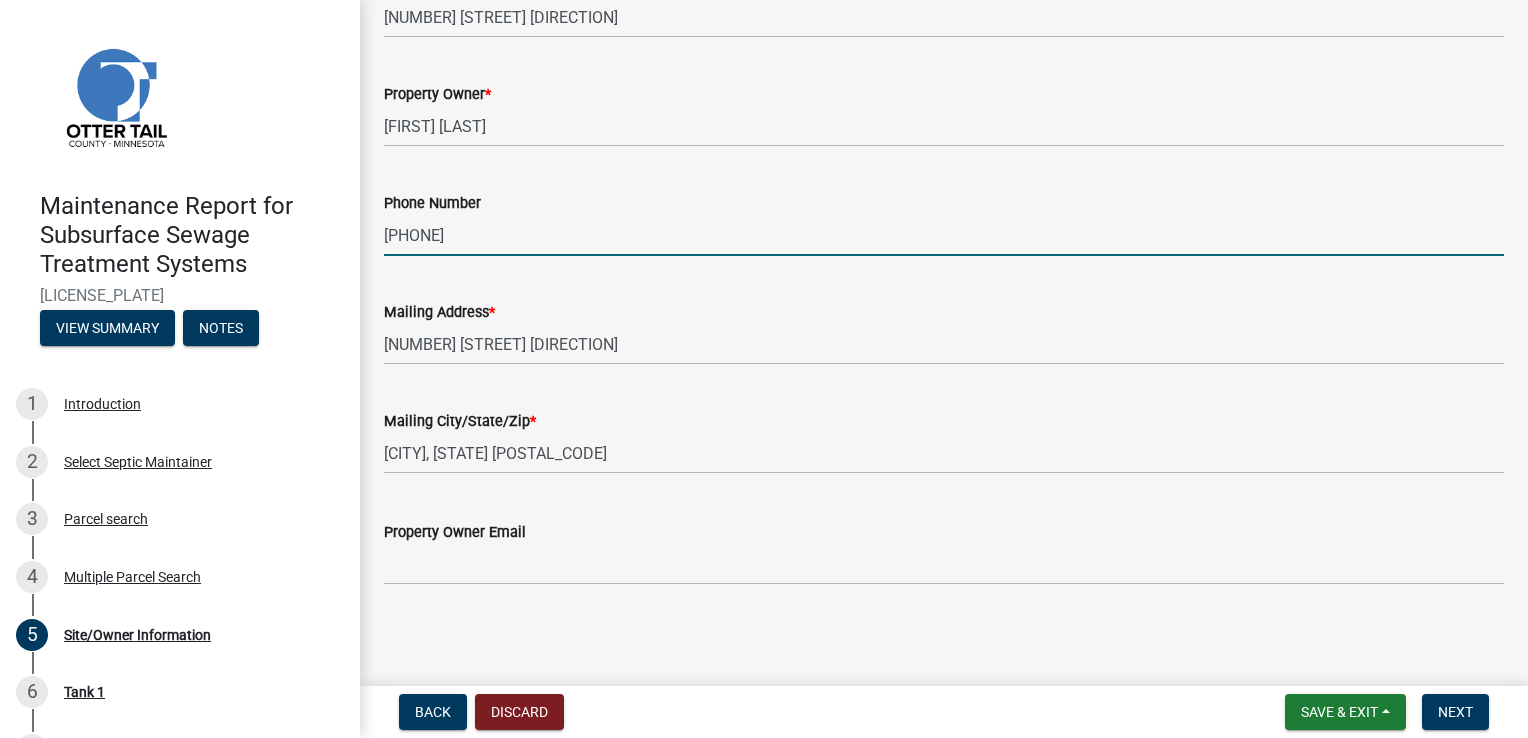 type on "[PHONE]" 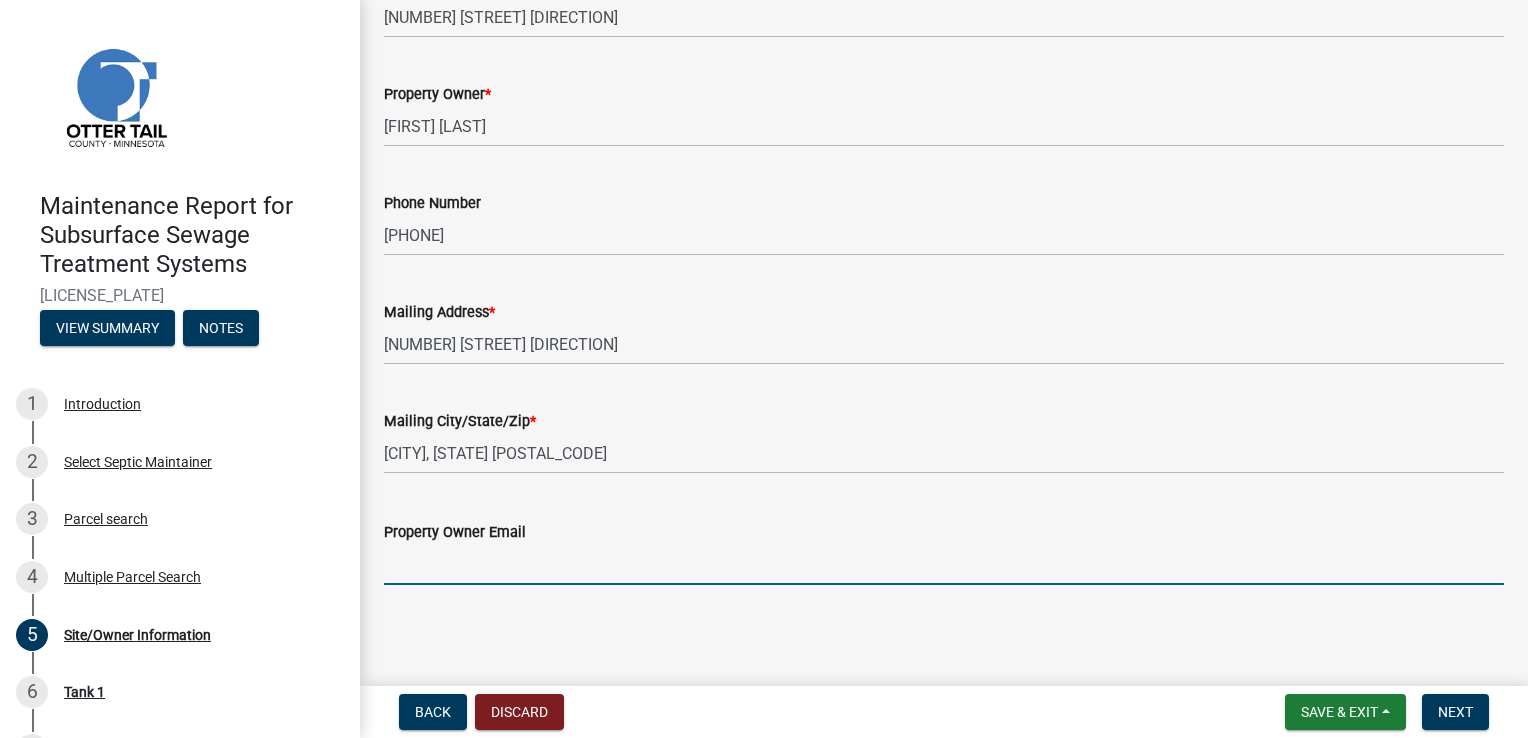 click on "Property Owner Email" at bounding box center [944, 564] 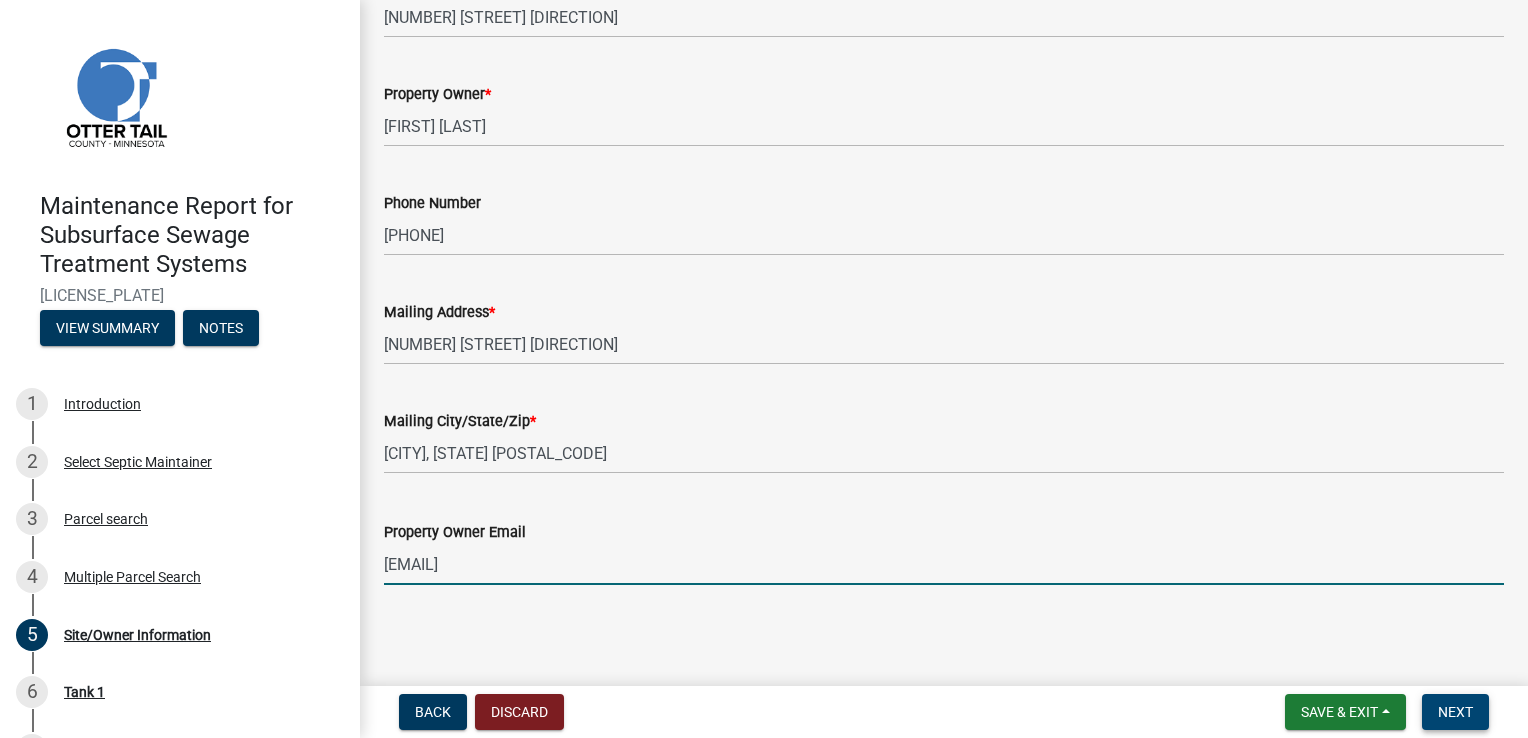 type on "[EMAIL]" 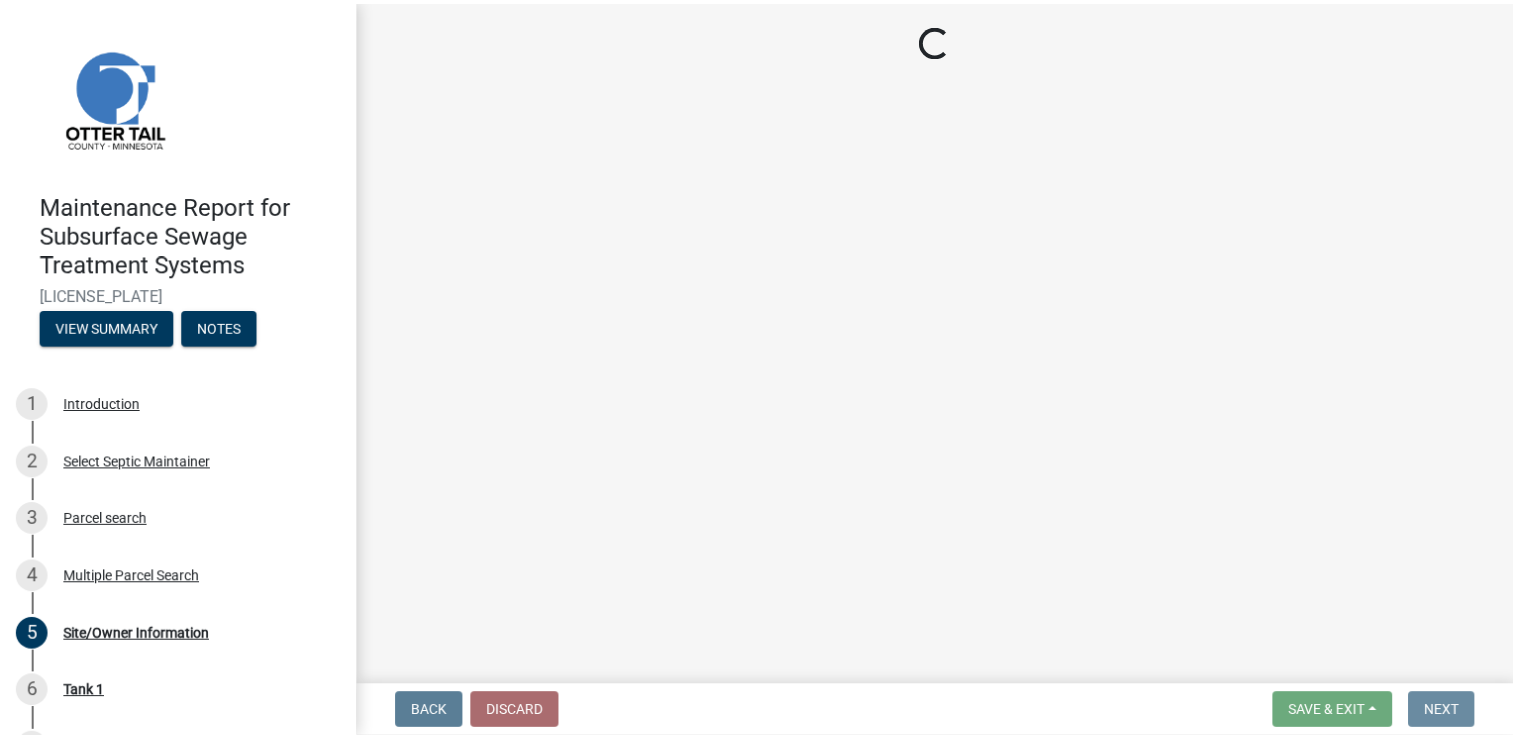 scroll, scrollTop: 0, scrollLeft: 0, axis: both 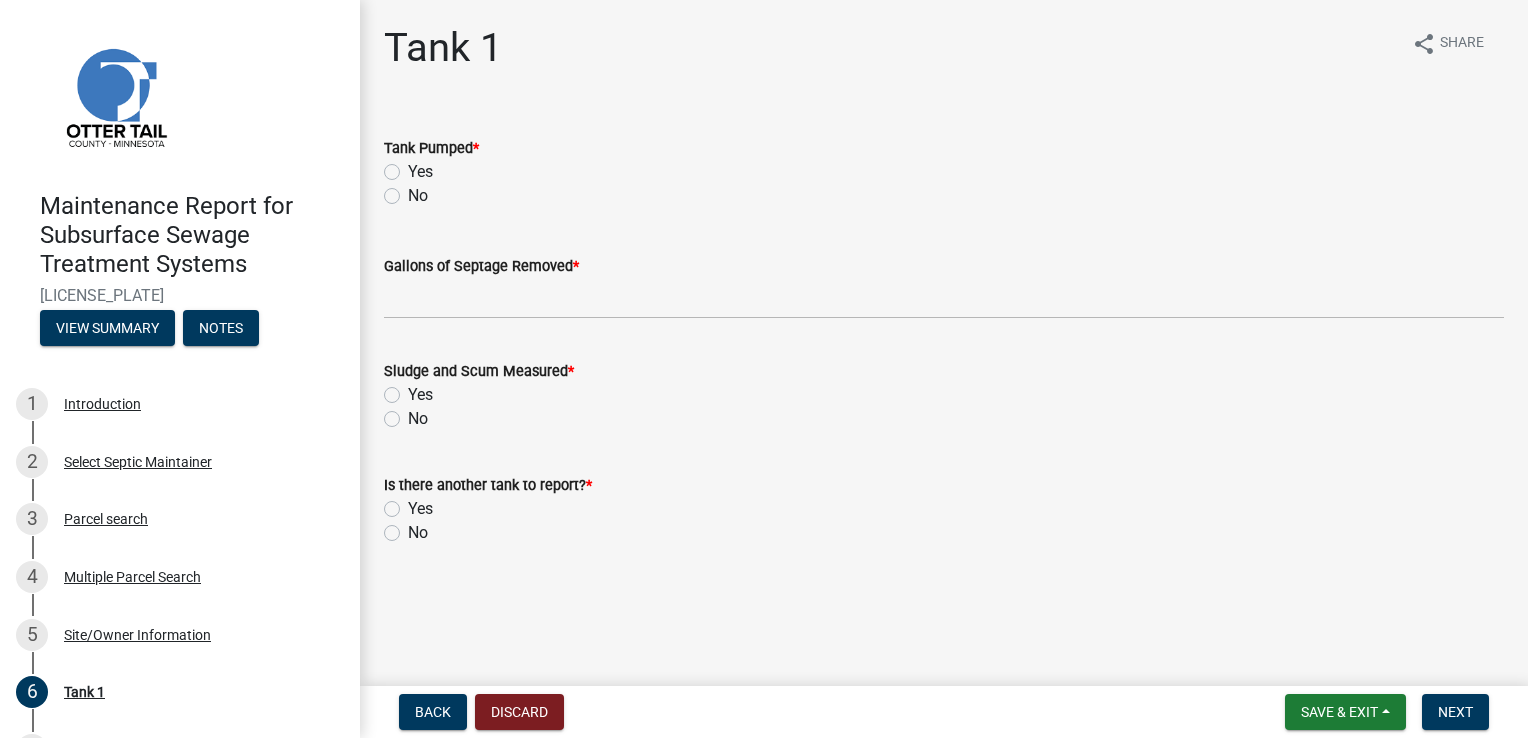 click on "Yes" 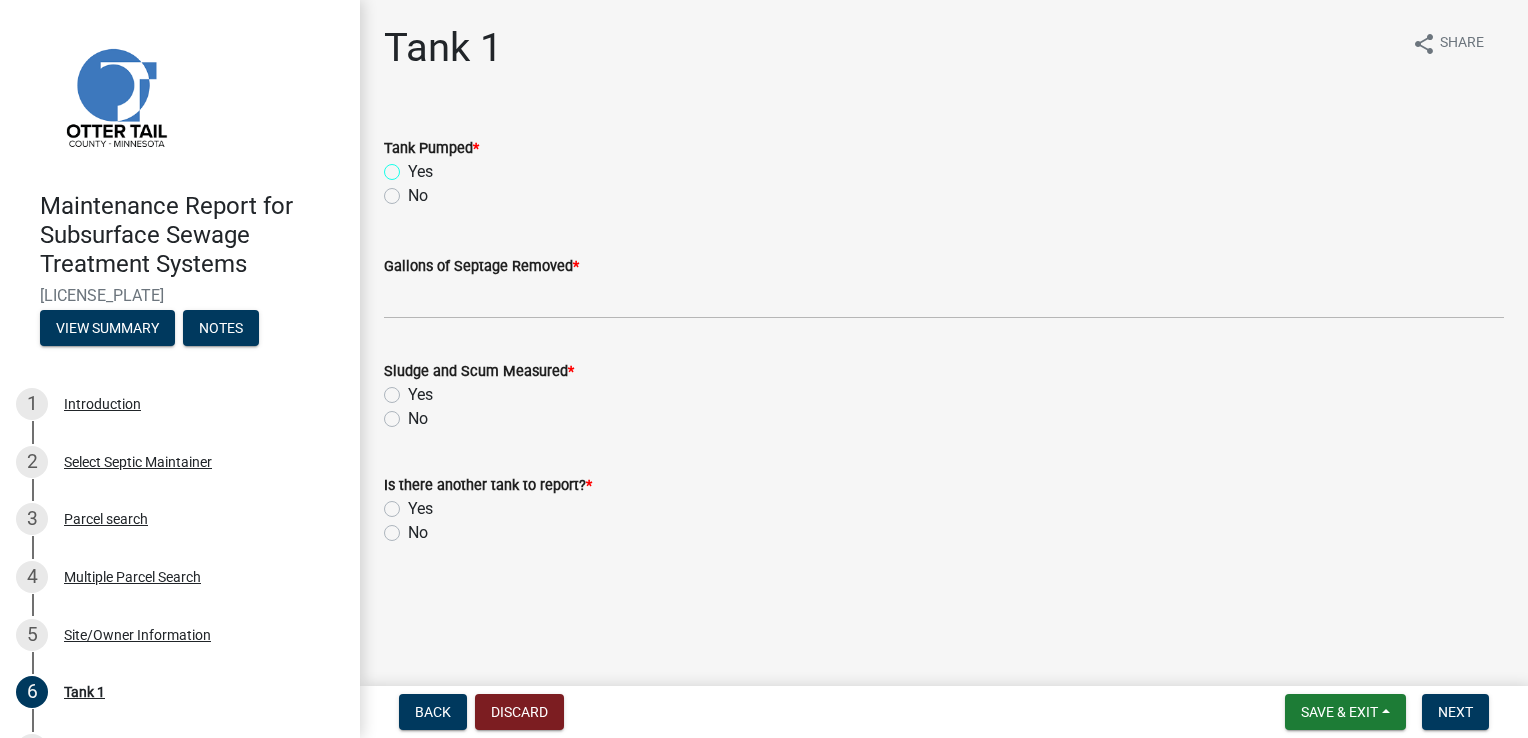 click on "Yes" at bounding box center [414, 166] 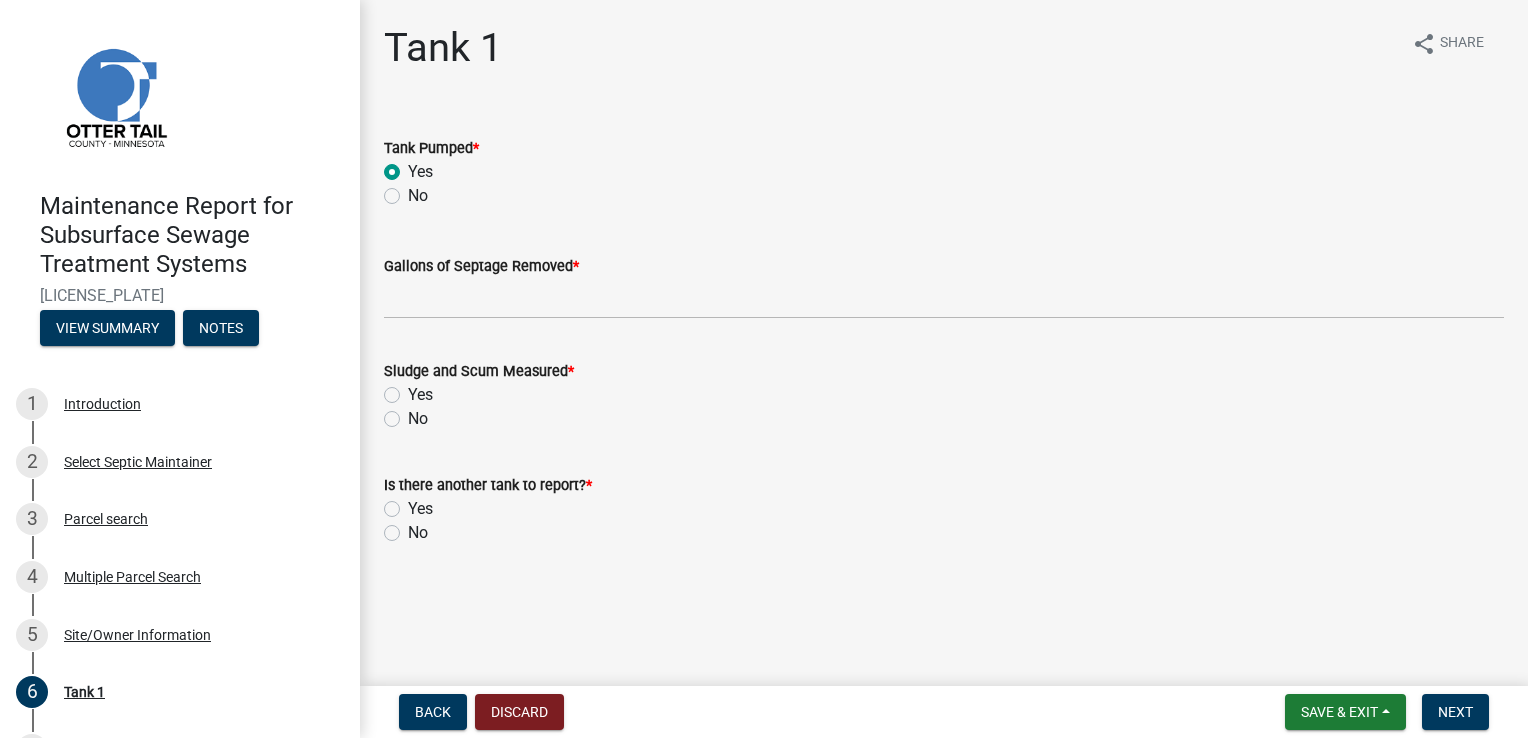 radio on "true" 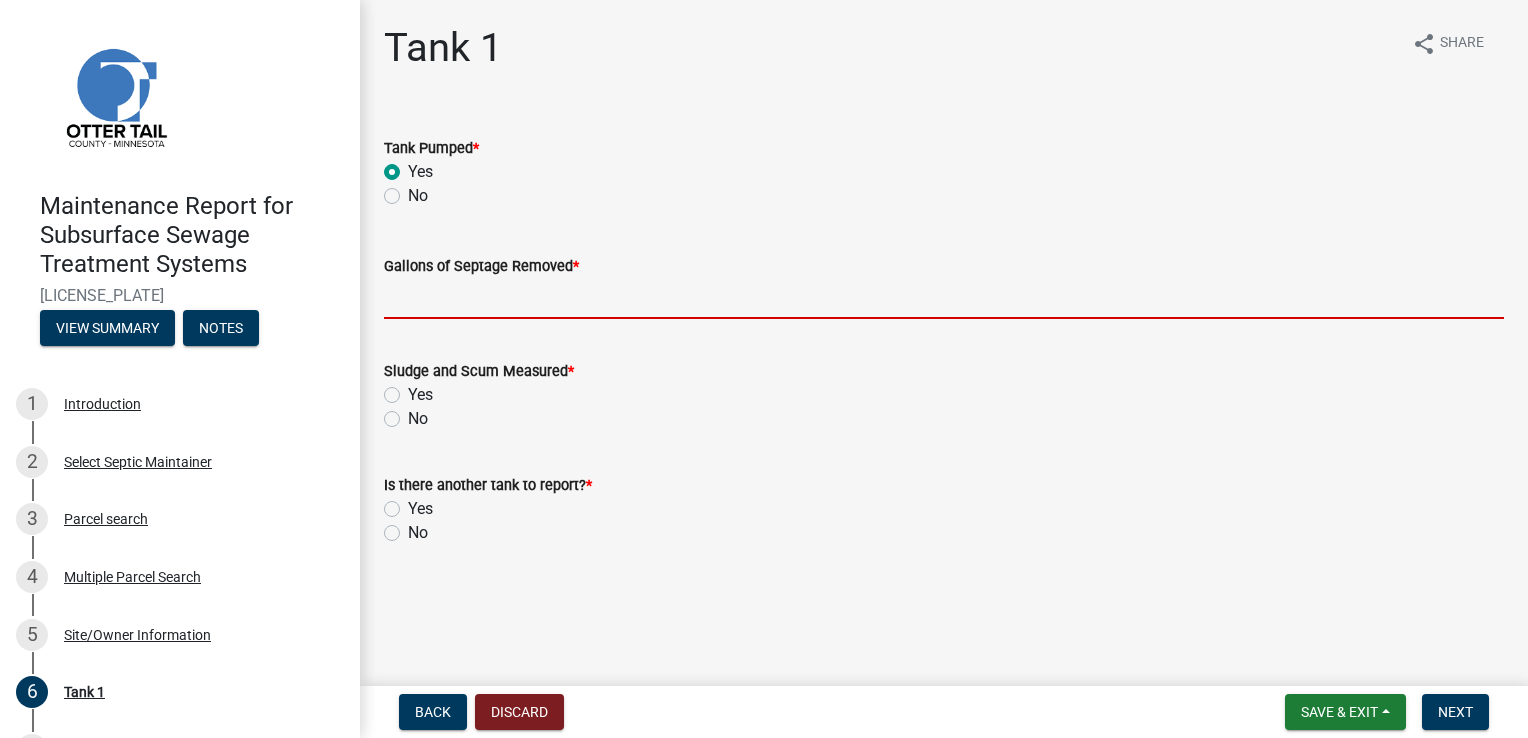 click on "Gallons of Septage Removed  *" at bounding box center (944, 298) 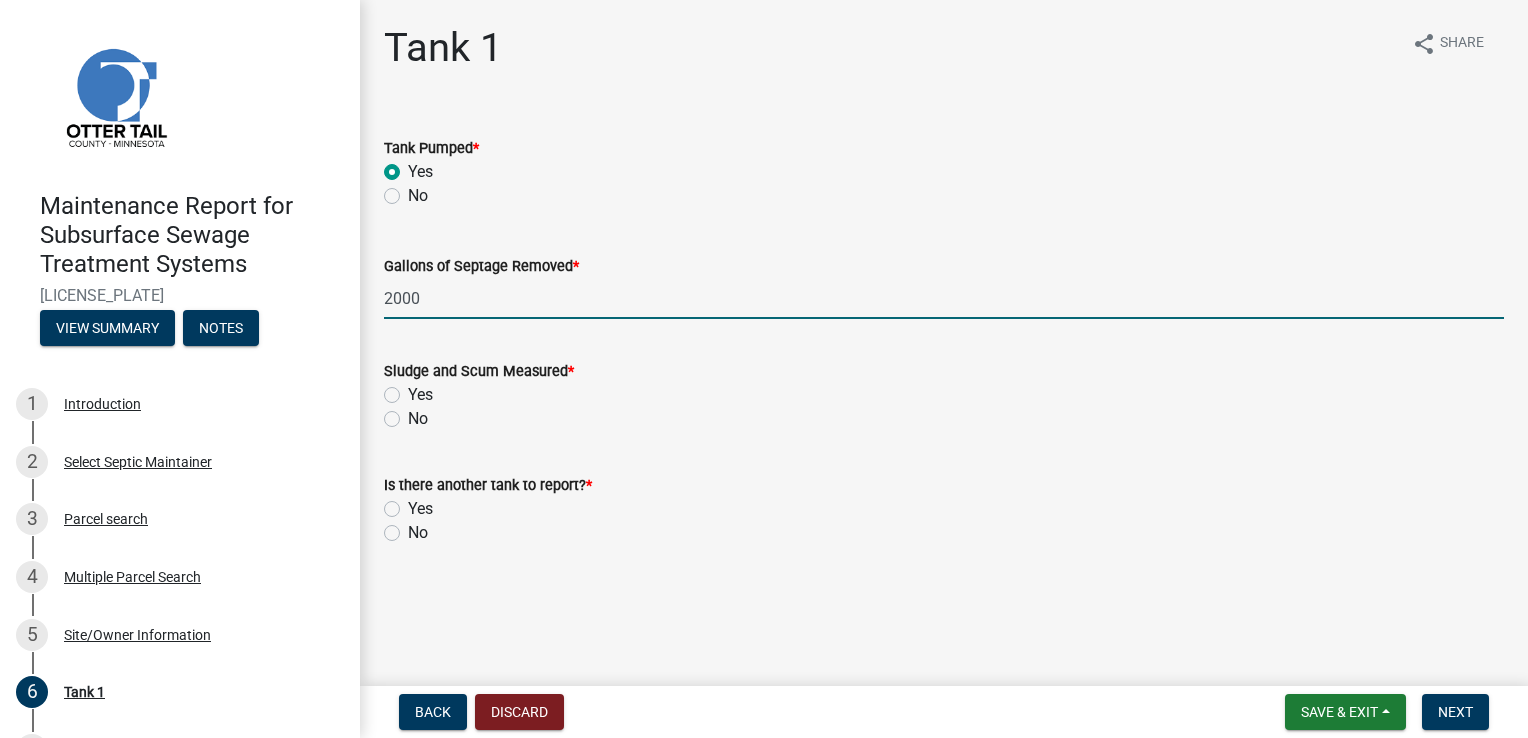 click on "Yes" 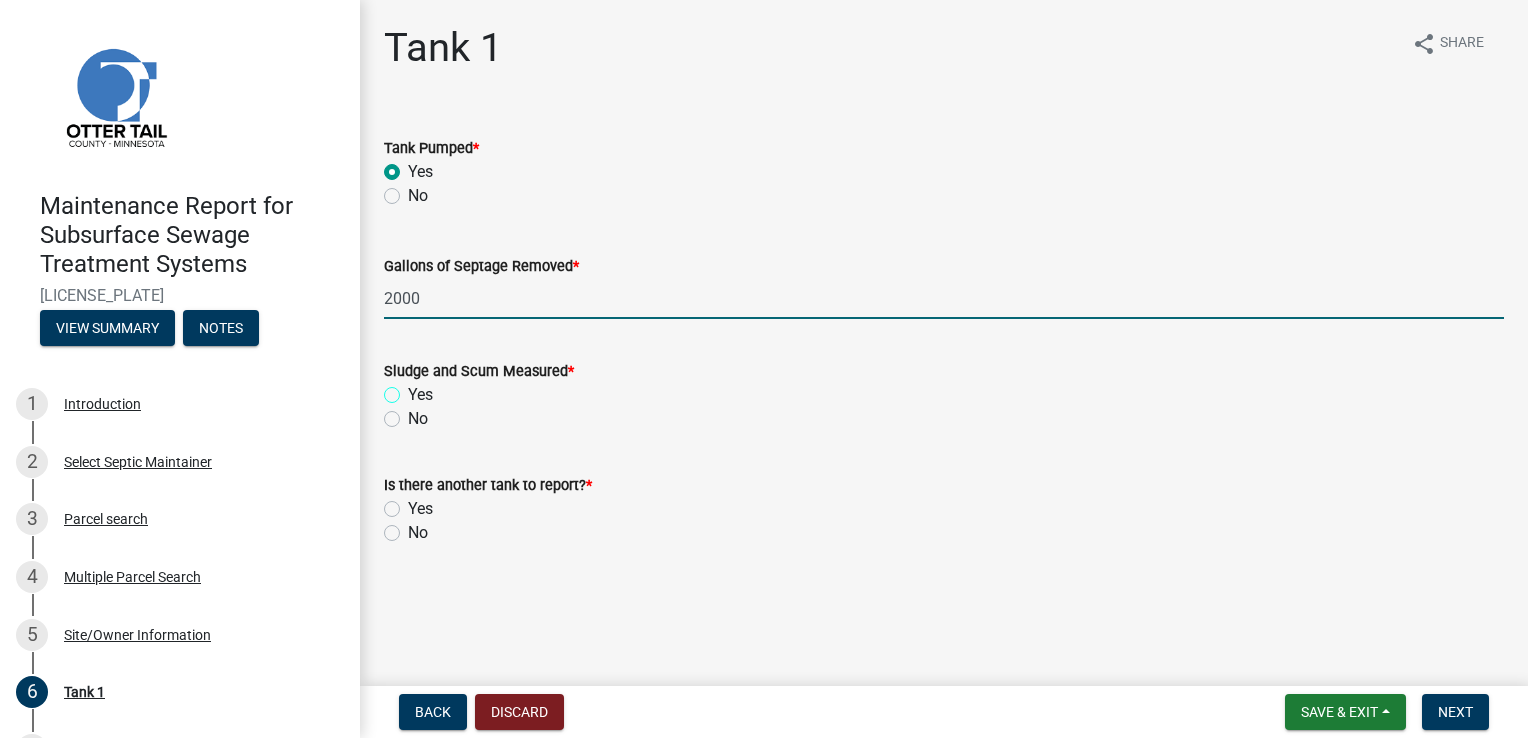 click on "Yes" at bounding box center (414, 389) 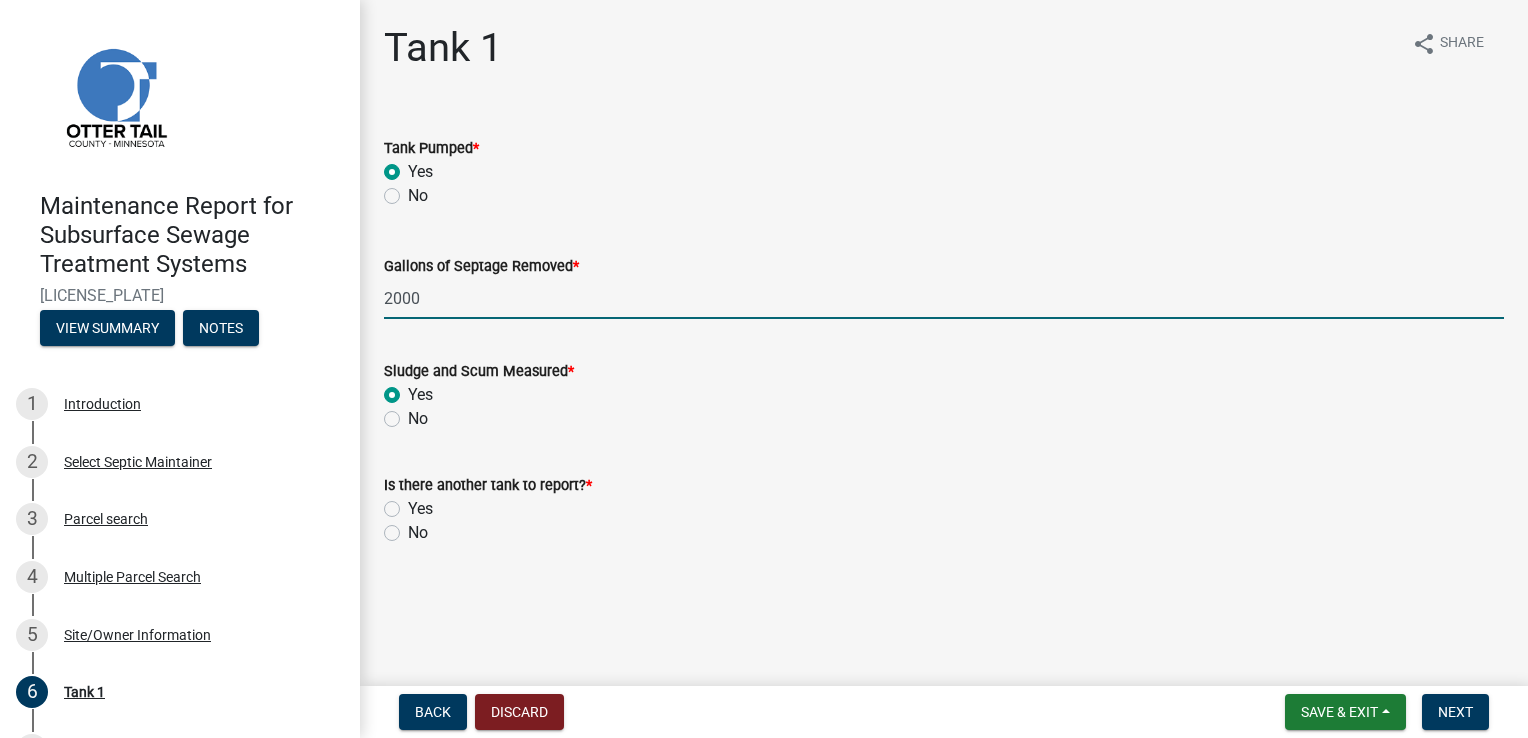 radio on "true" 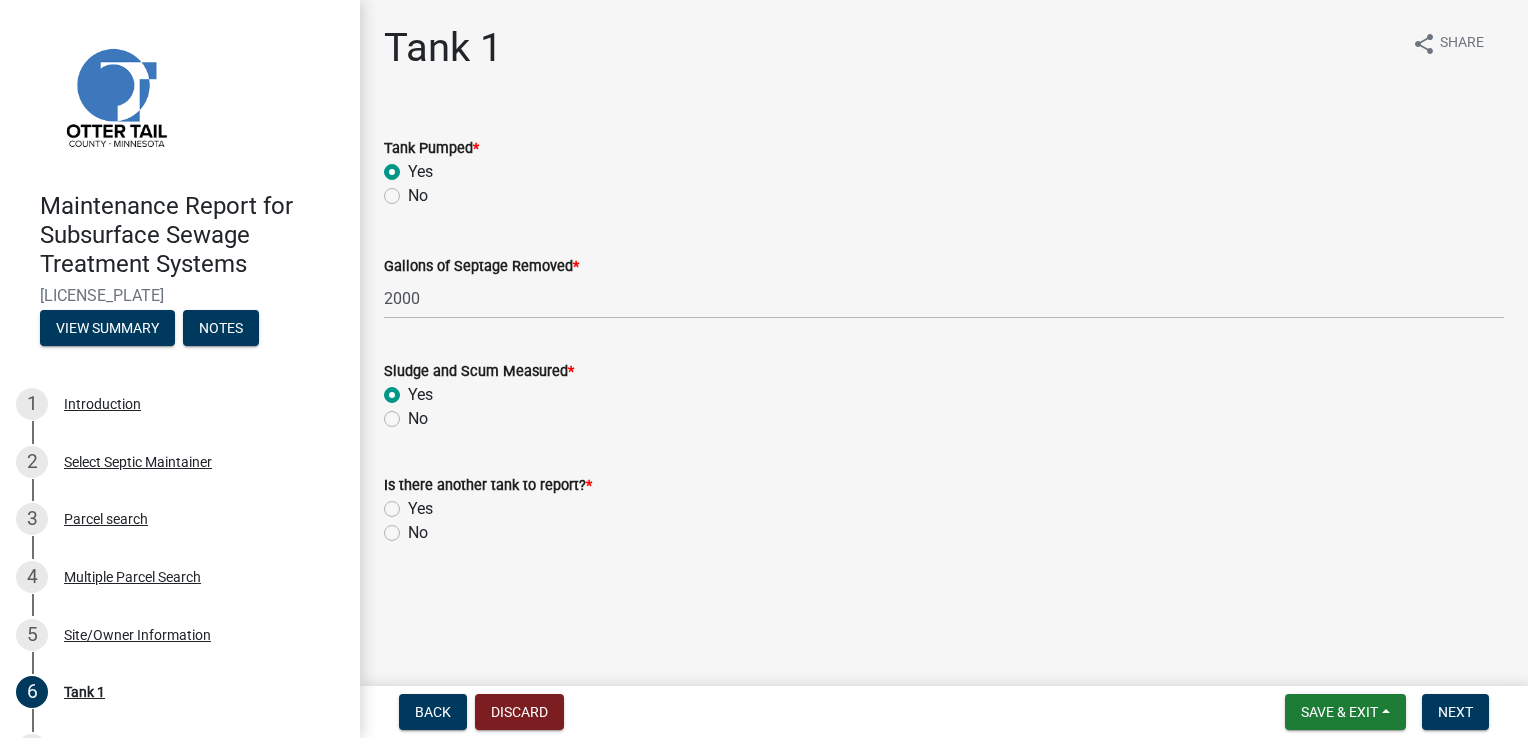 click on "No" 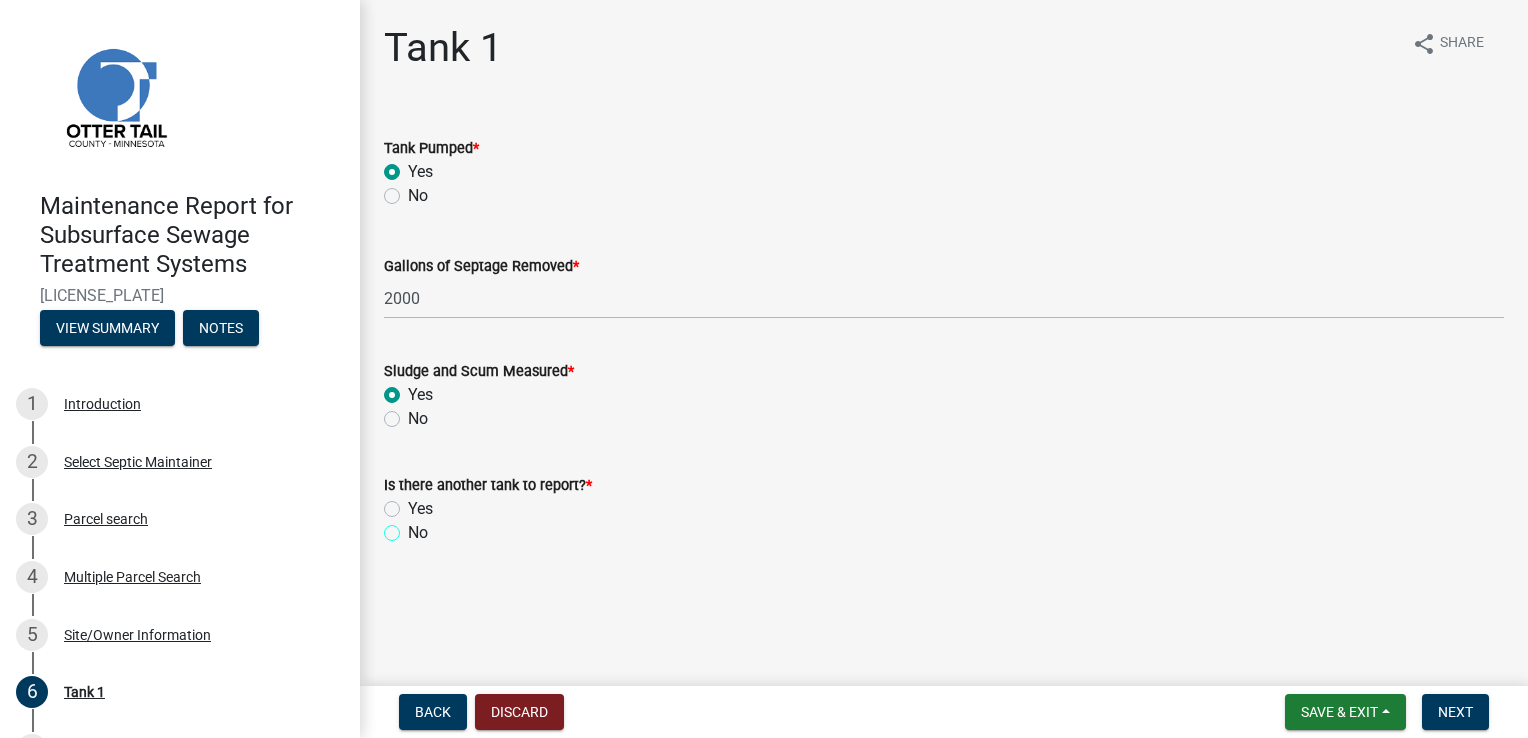 click on "No" at bounding box center (414, 527) 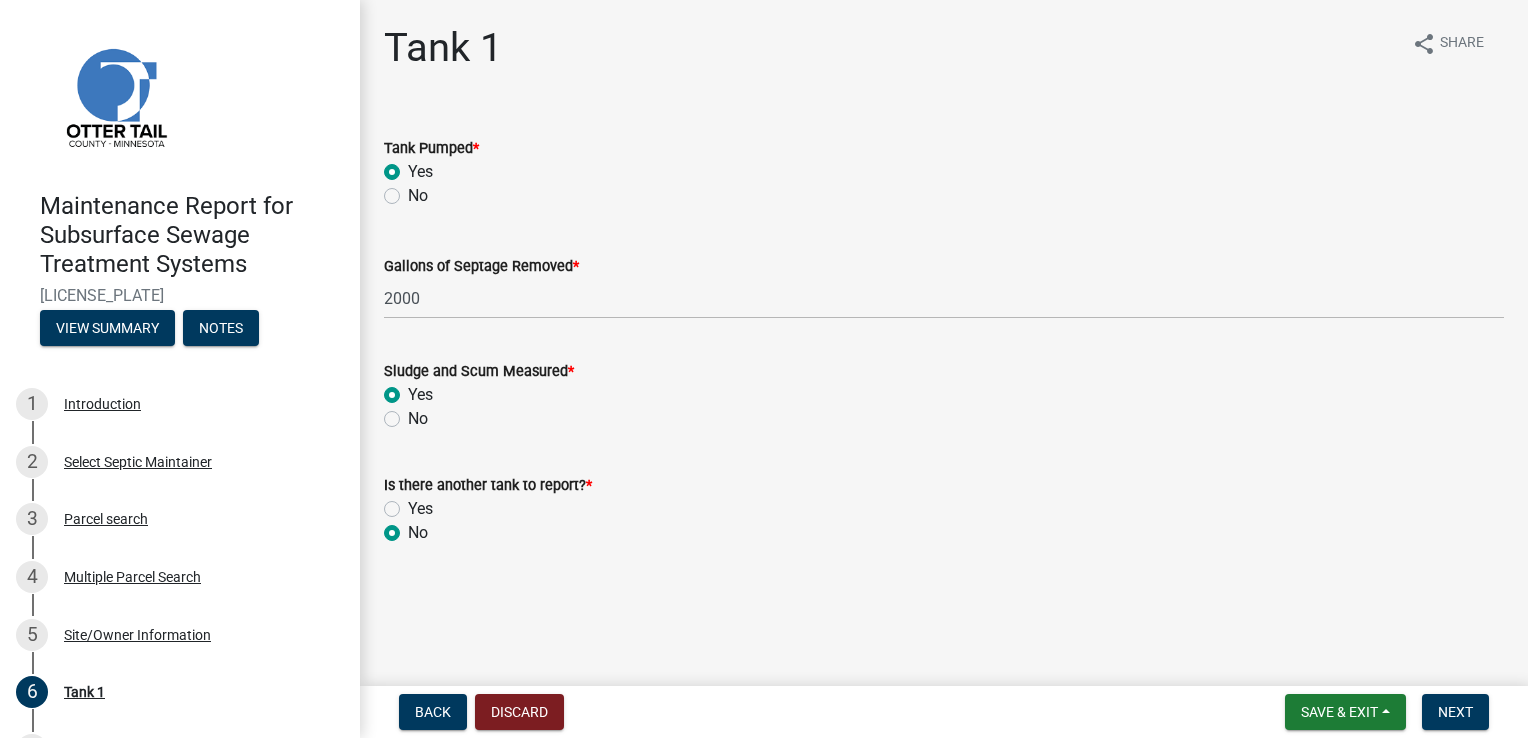 radio on "true" 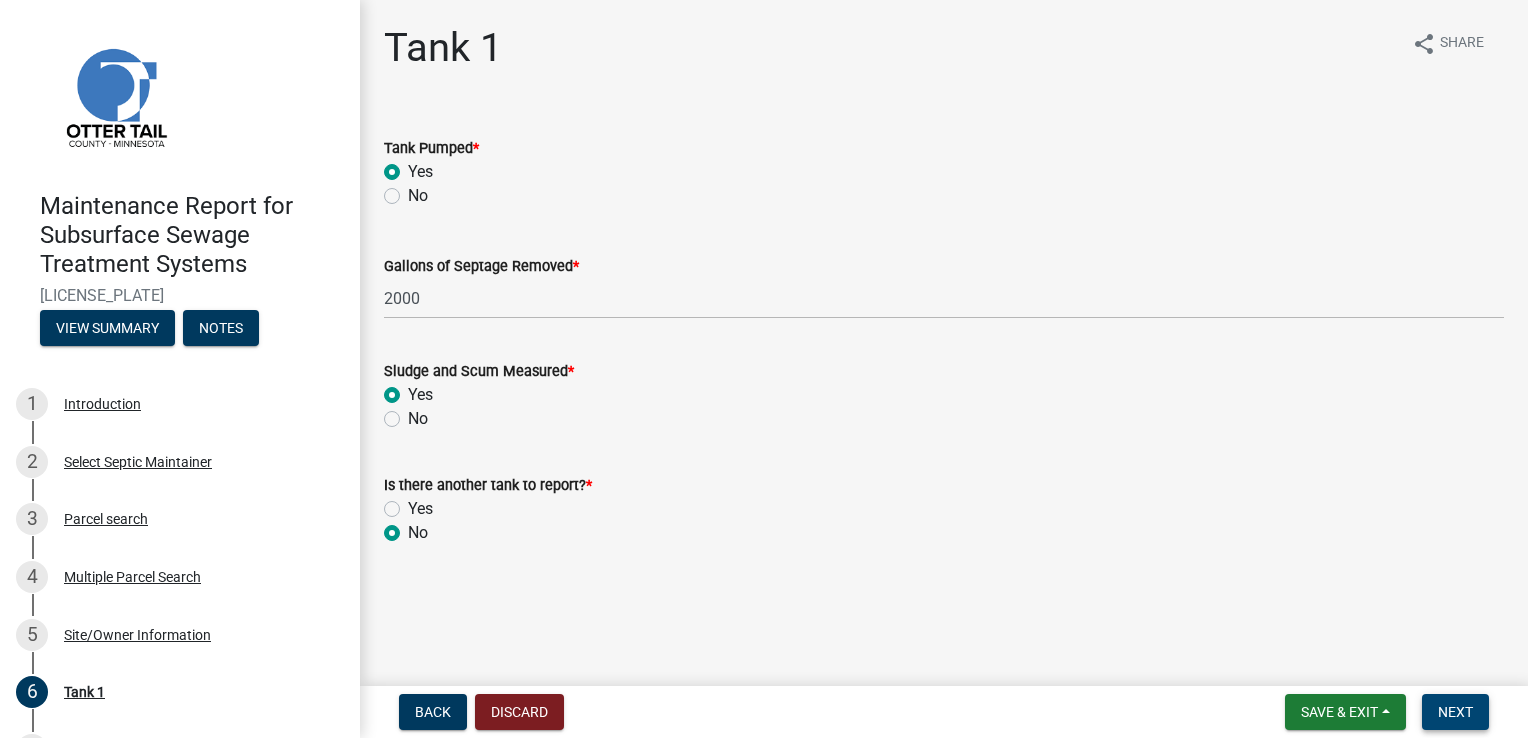 drag, startPoint x: 1466, startPoint y: 709, endPoint x: 1481, endPoint y: 704, distance: 15.811388 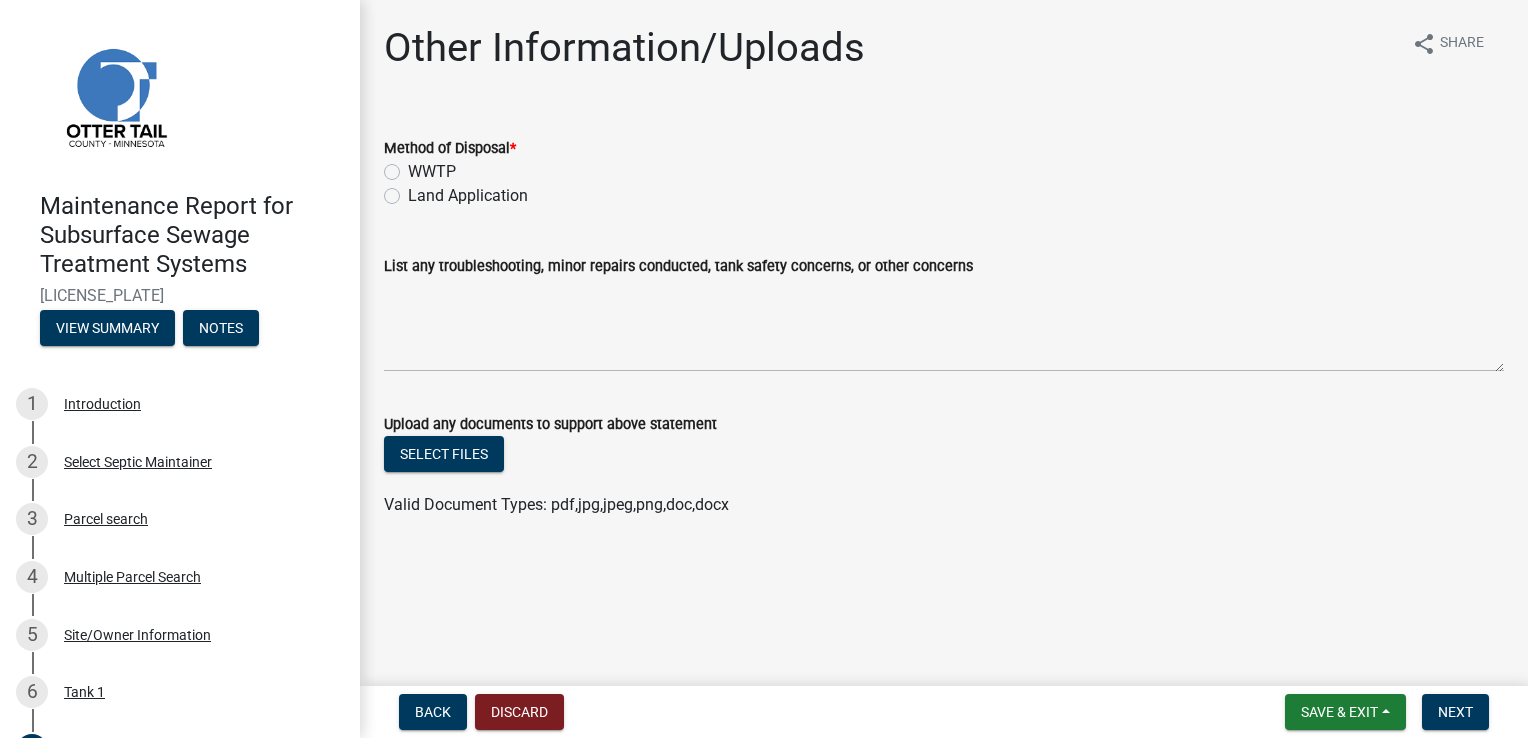 click on "WWTP" 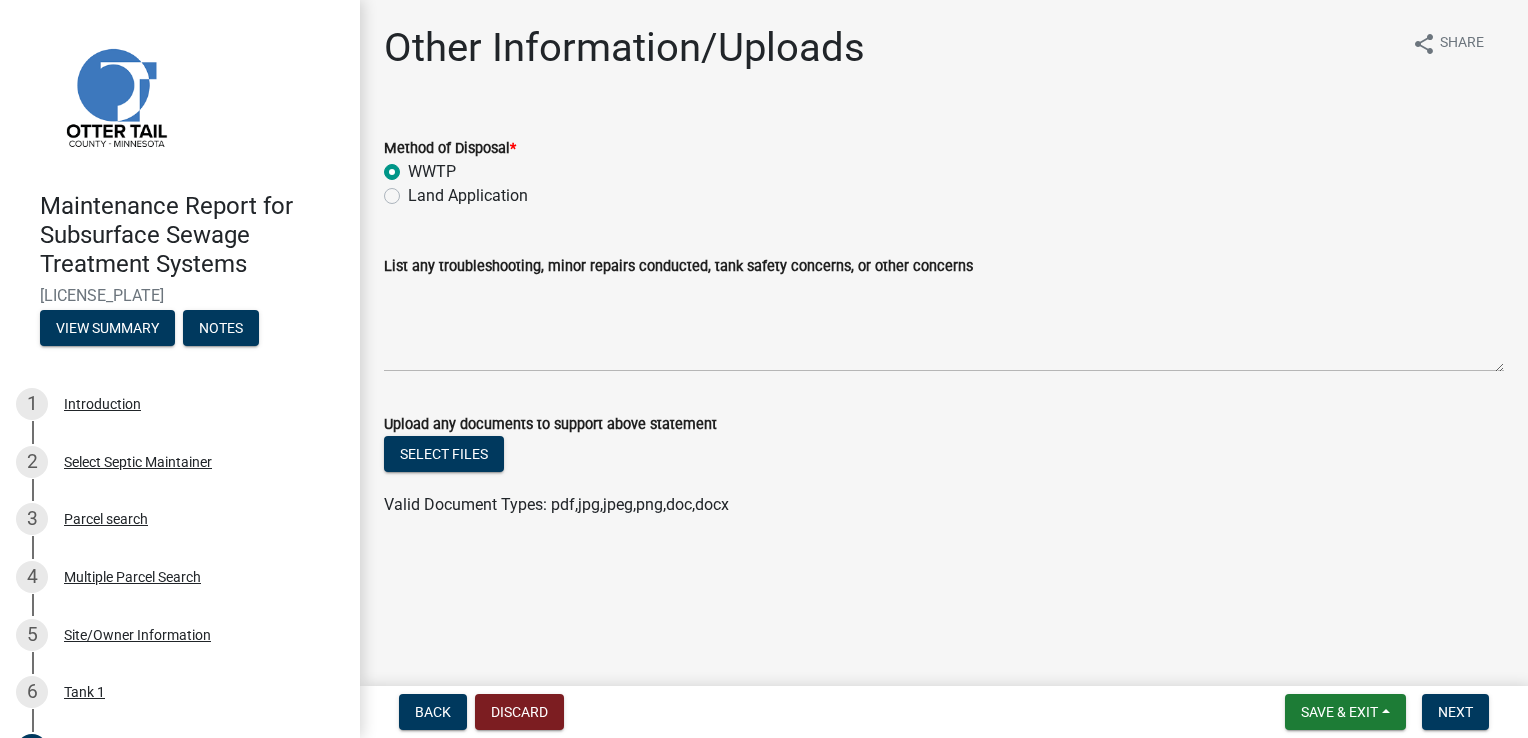 radio on "true" 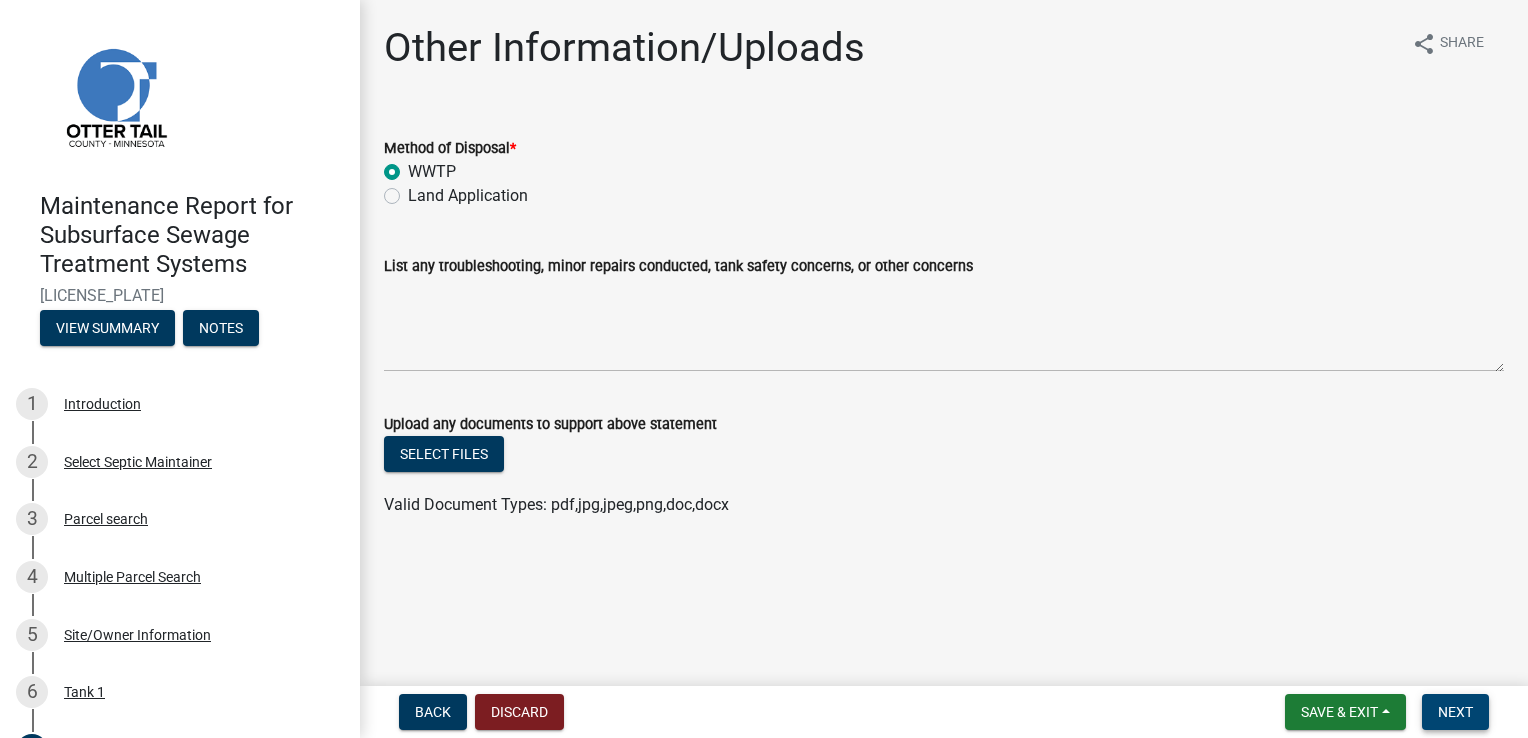 click on "Next" at bounding box center [1455, 712] 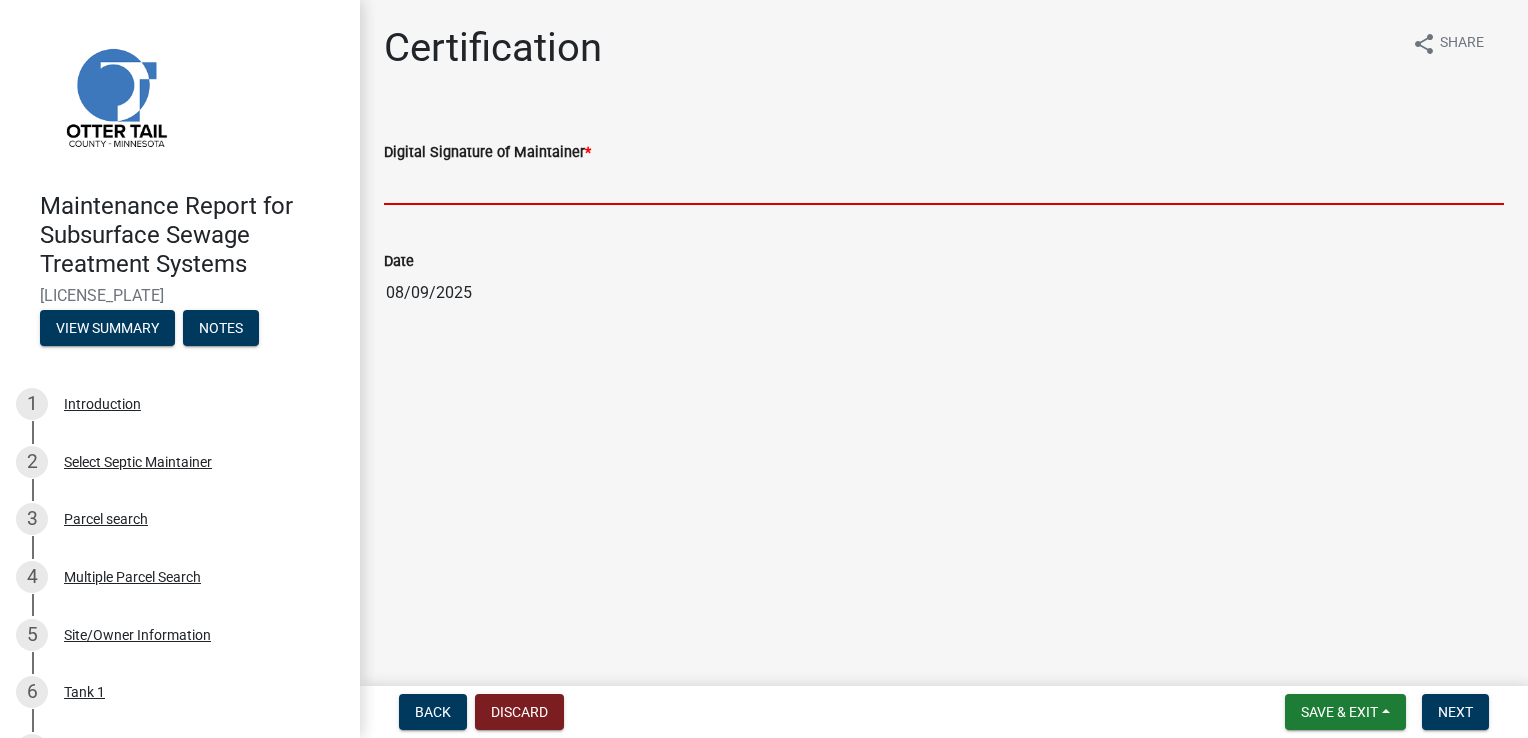 drag, startPoint x: 456, startPoint y: 182, endPoint x: 458, endPoint y: 192, distance: 10.198039 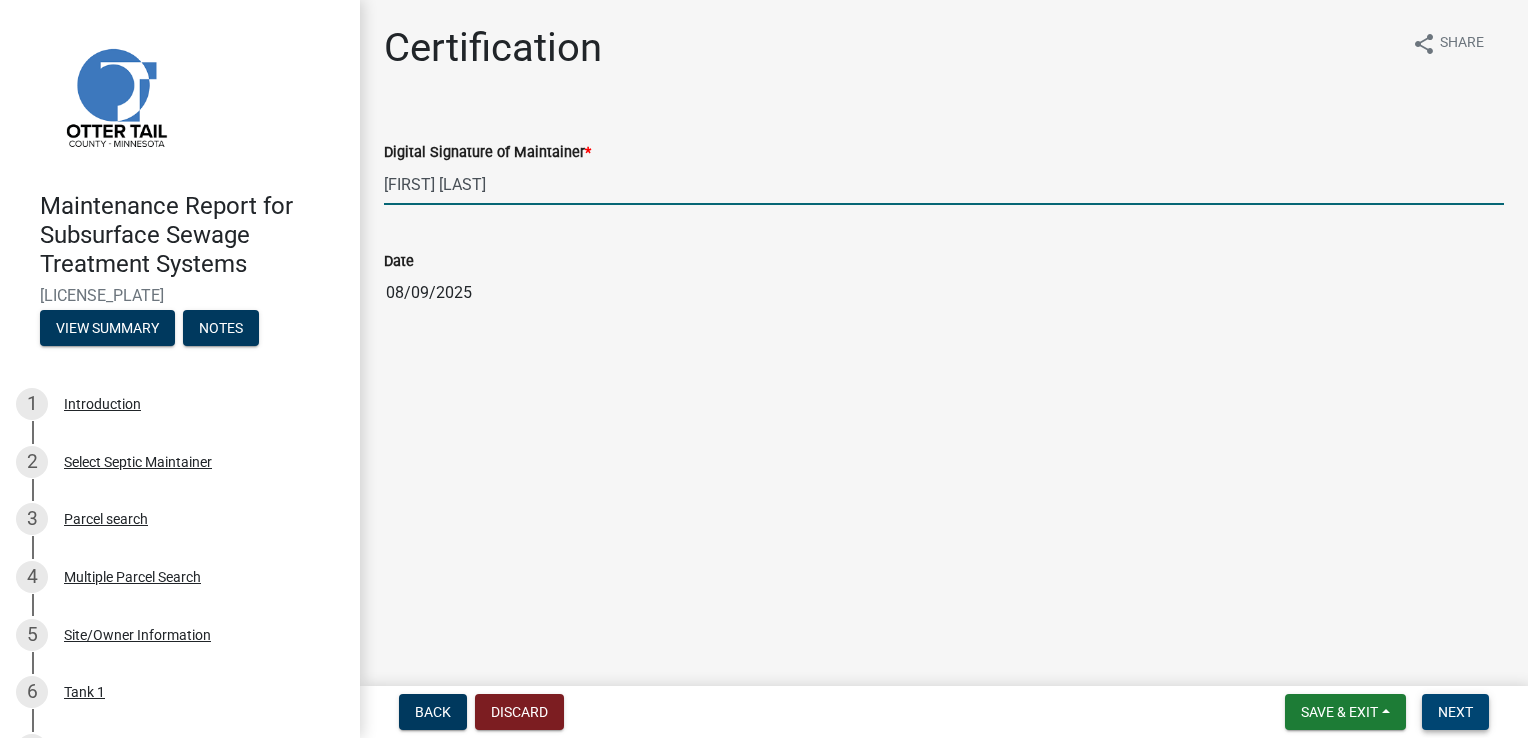 click on "Next" at bounding box center (1455, 712) 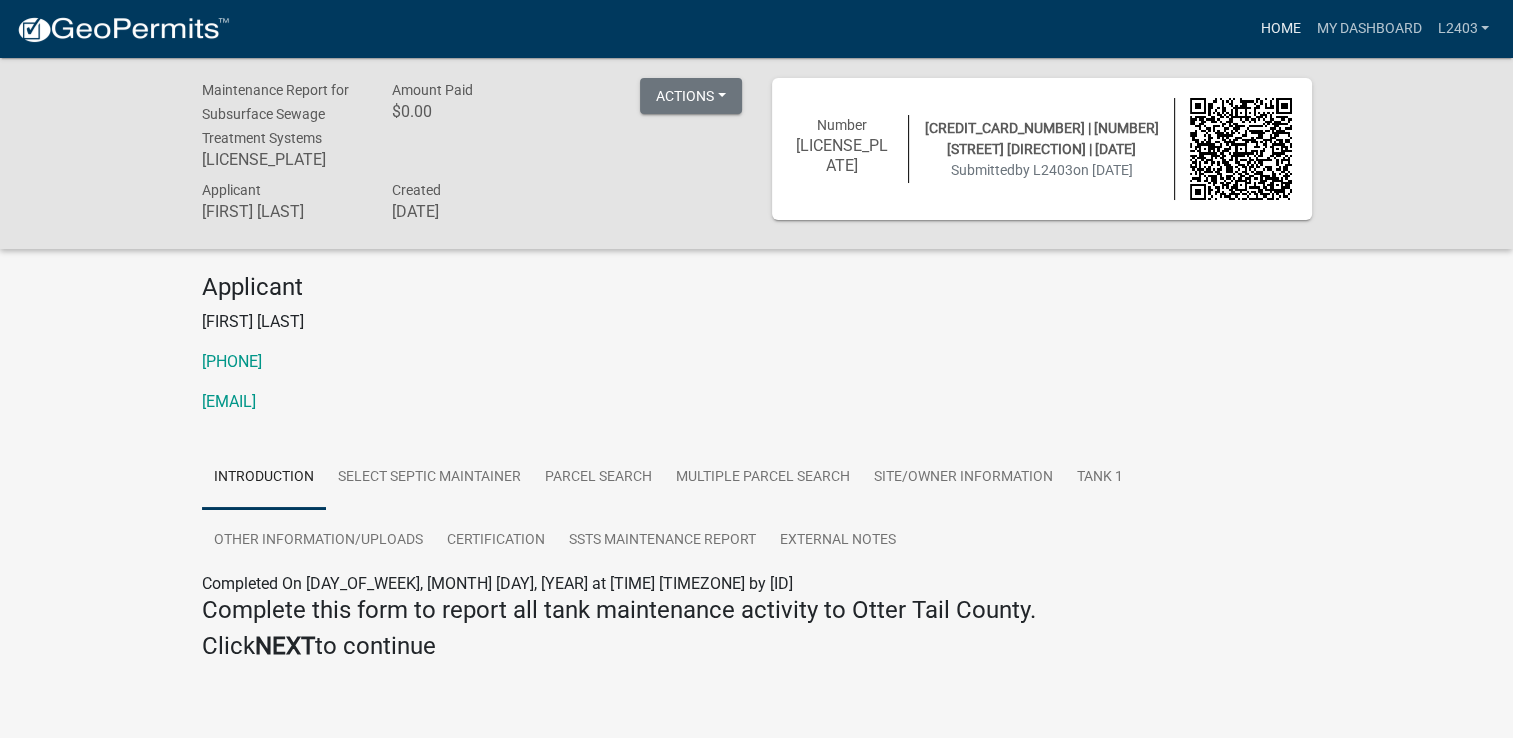 click on "Home" at bounding box center [1280, 29] 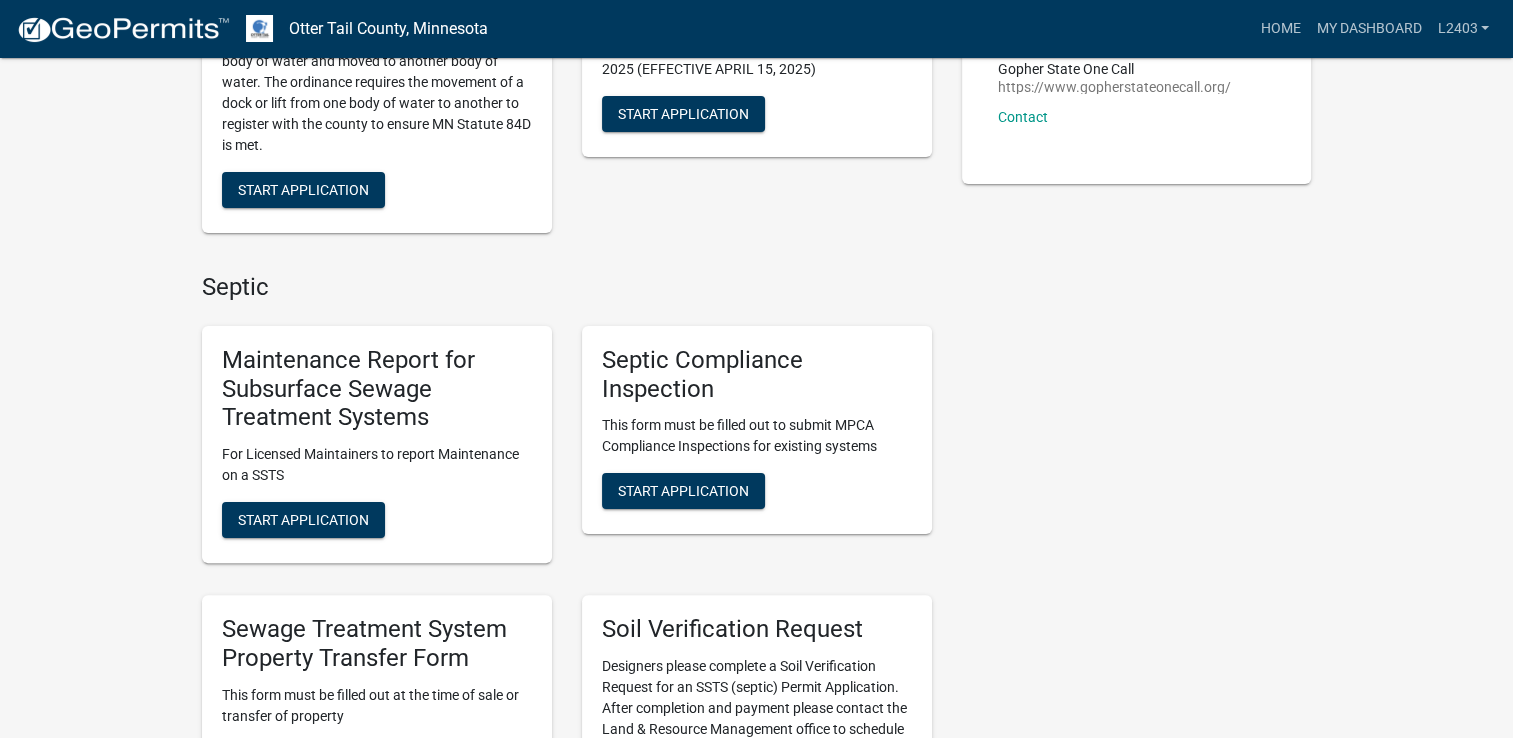 scroll, scrollTop: 400, scrollLeft: 0, axis: vertical 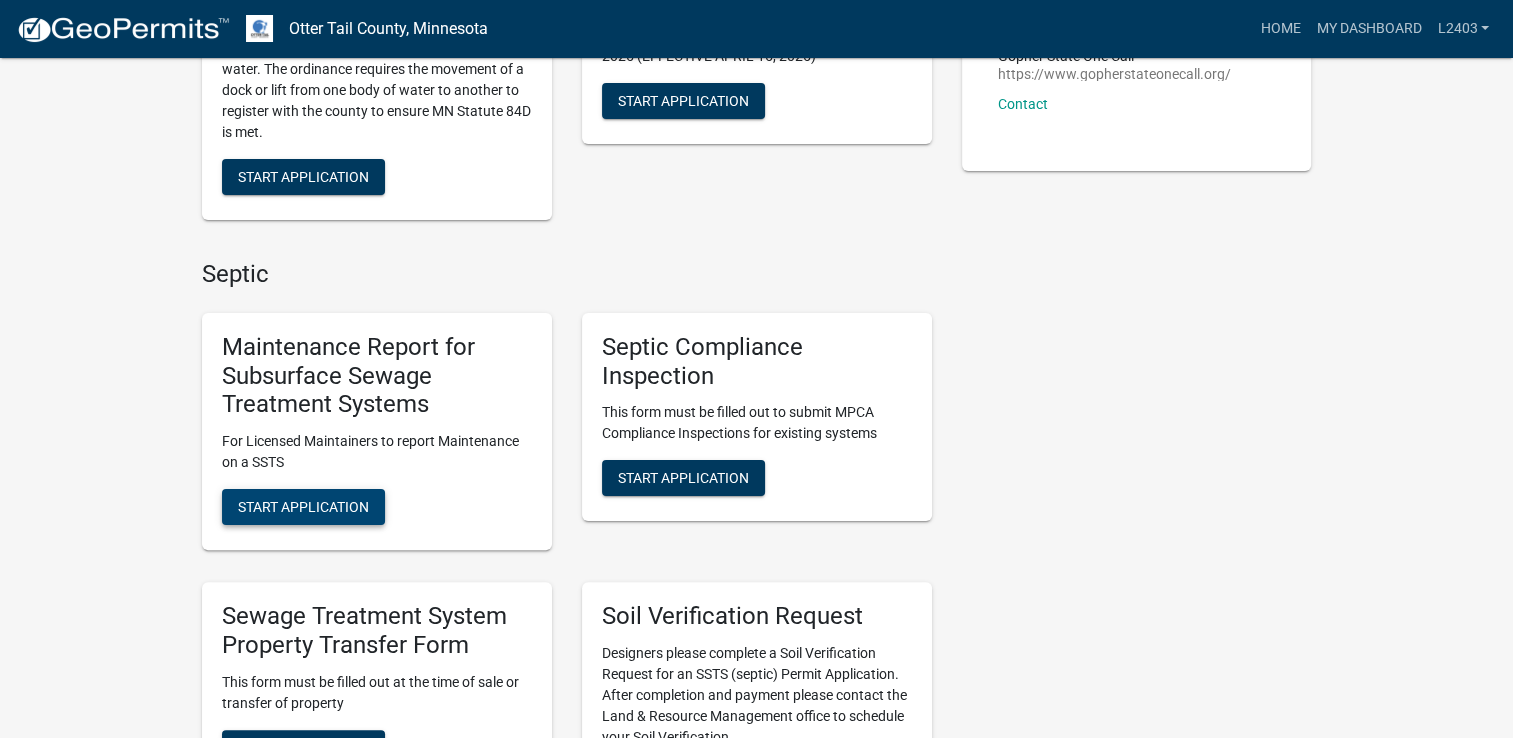 click on "Start Application" at bounding box center [303, 507] 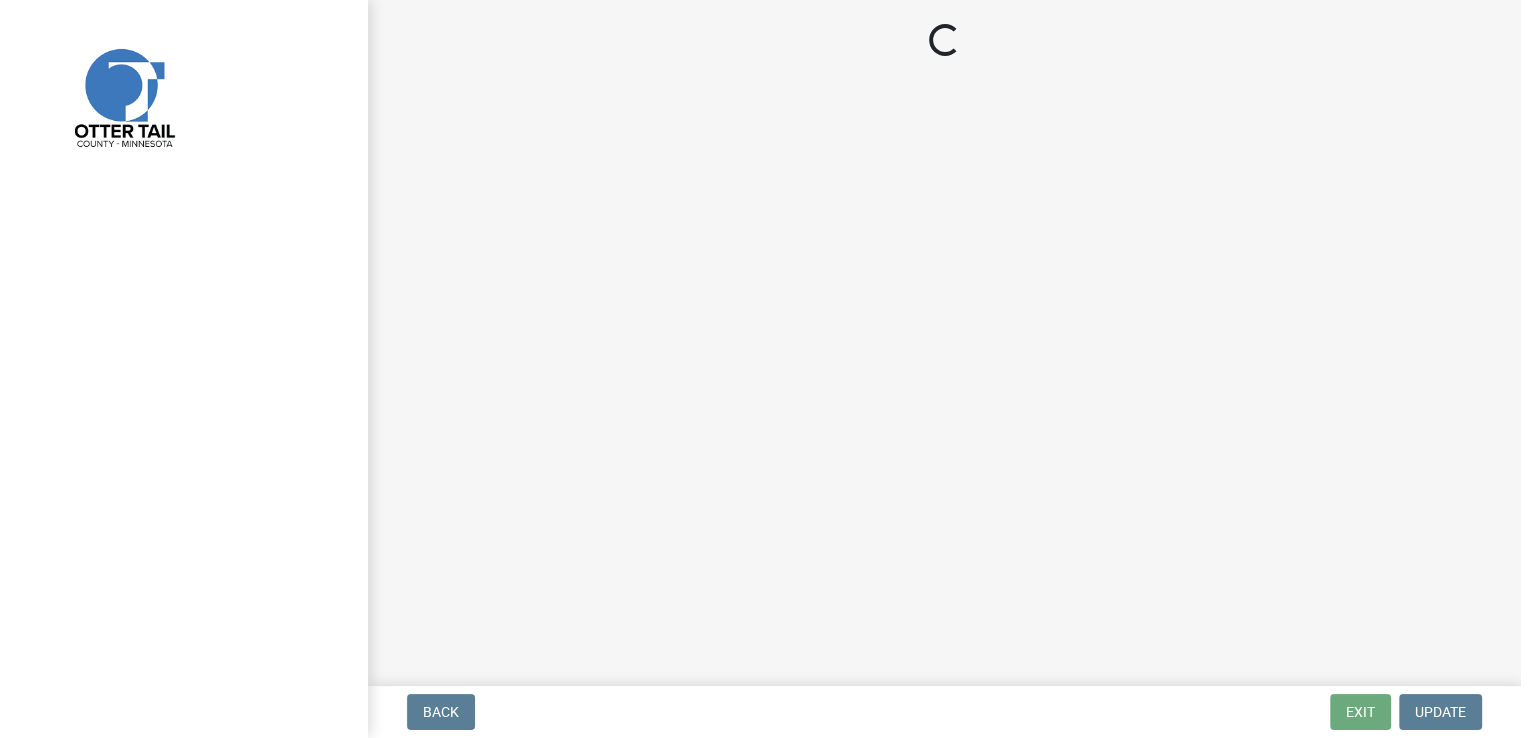 scroll, scrollTop: 0, scrollLeft: 0, axis: both 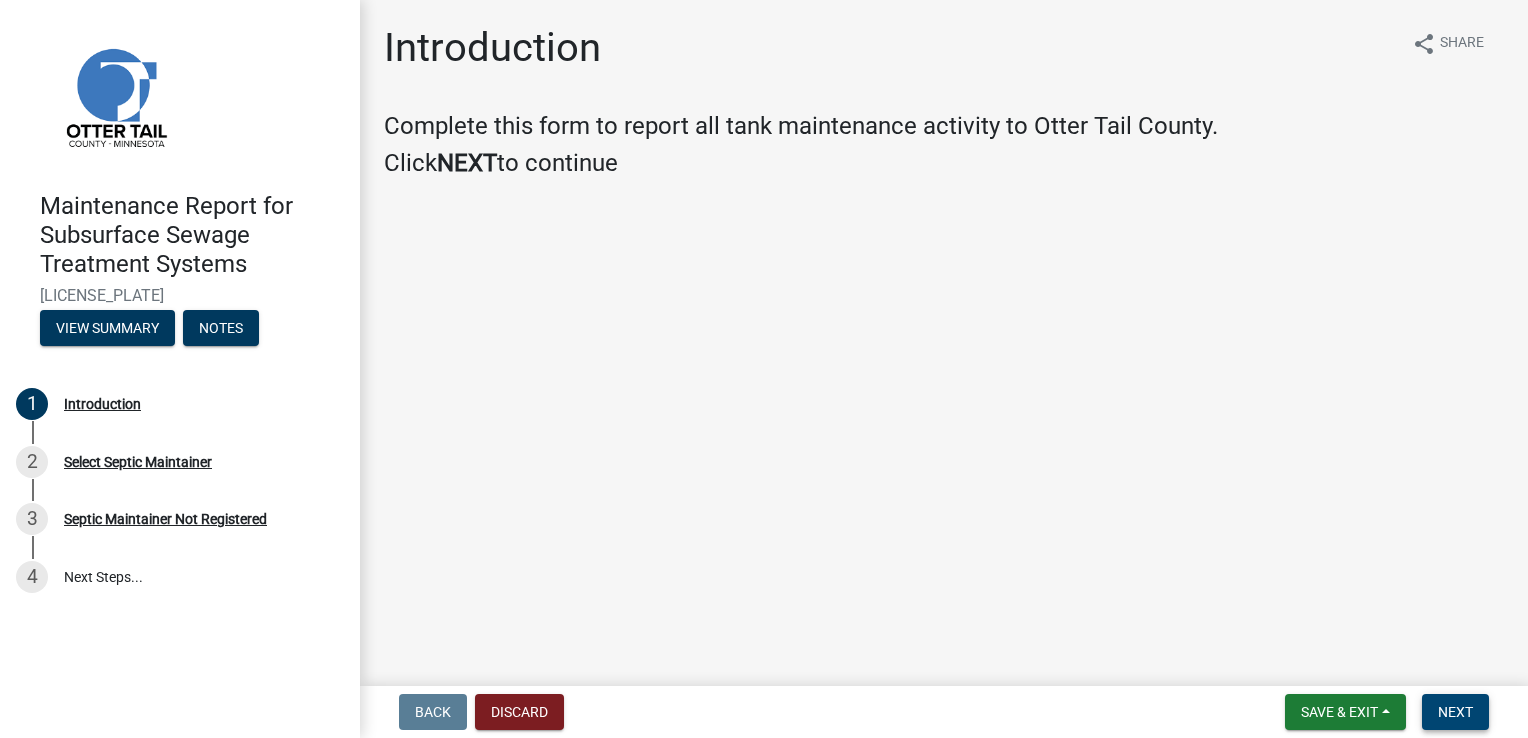 click on "Next" at bounding box center (1455, 712) 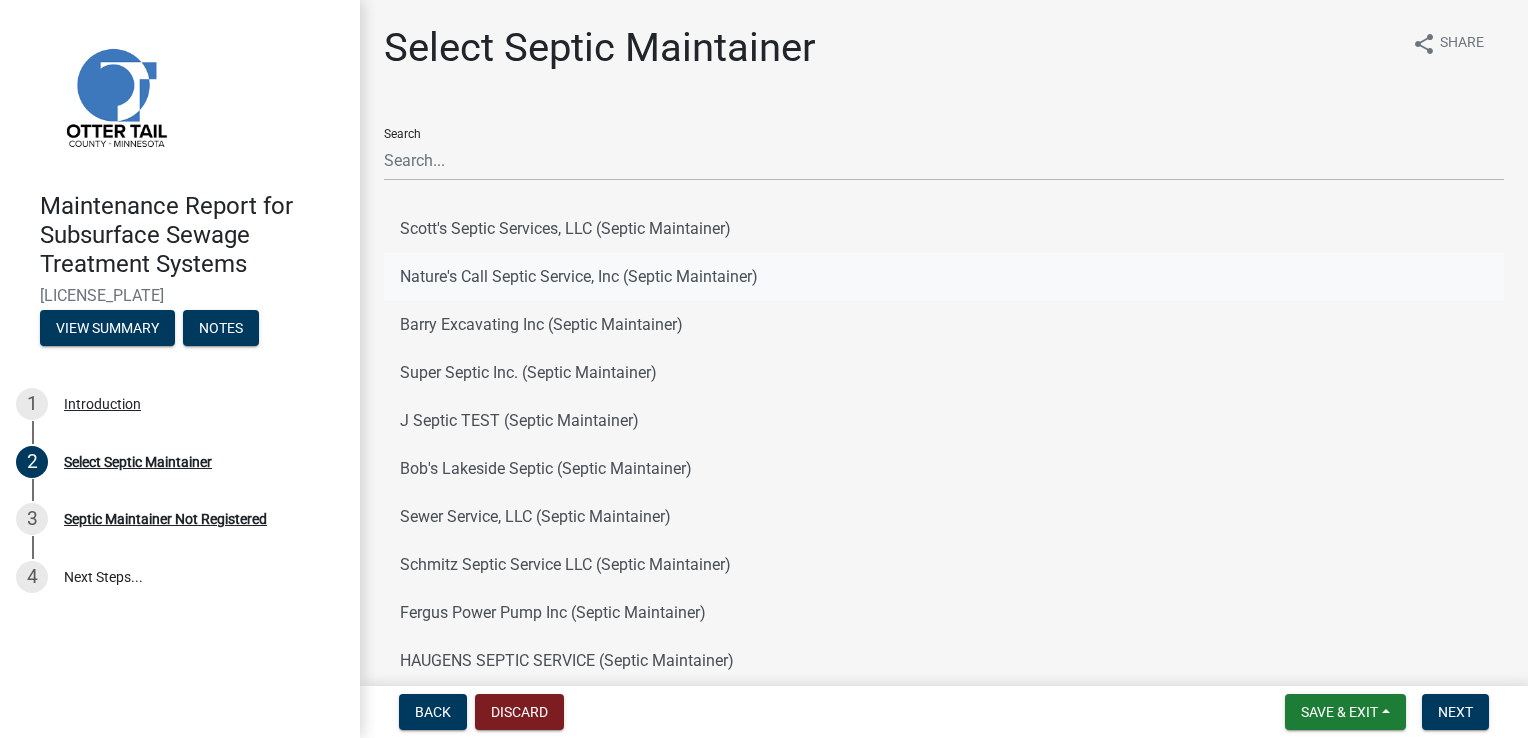 drag, startPoint x: 563, startPoint y: 275, endPoint x: 576, endPoint y: 276, distance: 13.038404 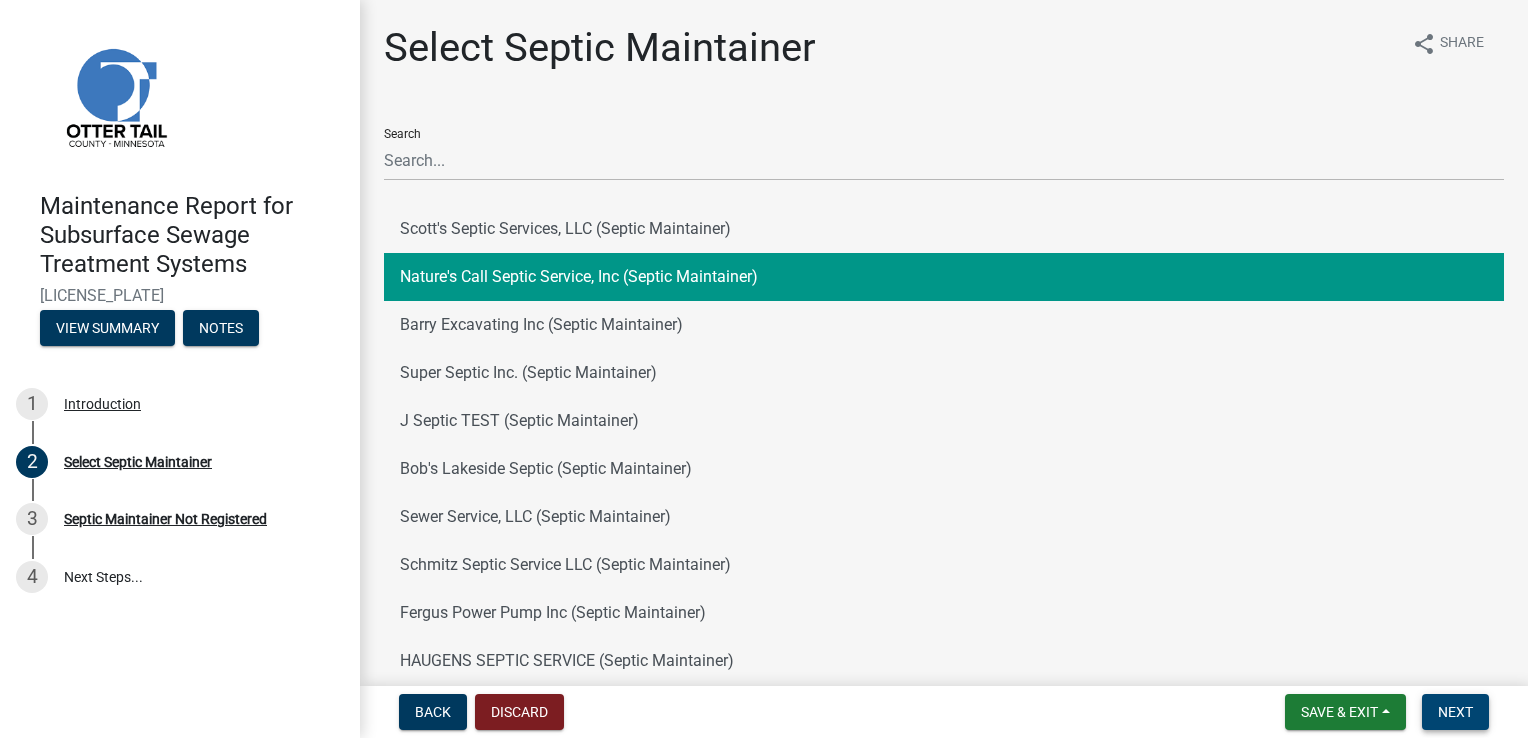 click on "Next" at bounding box center [1455, 712] 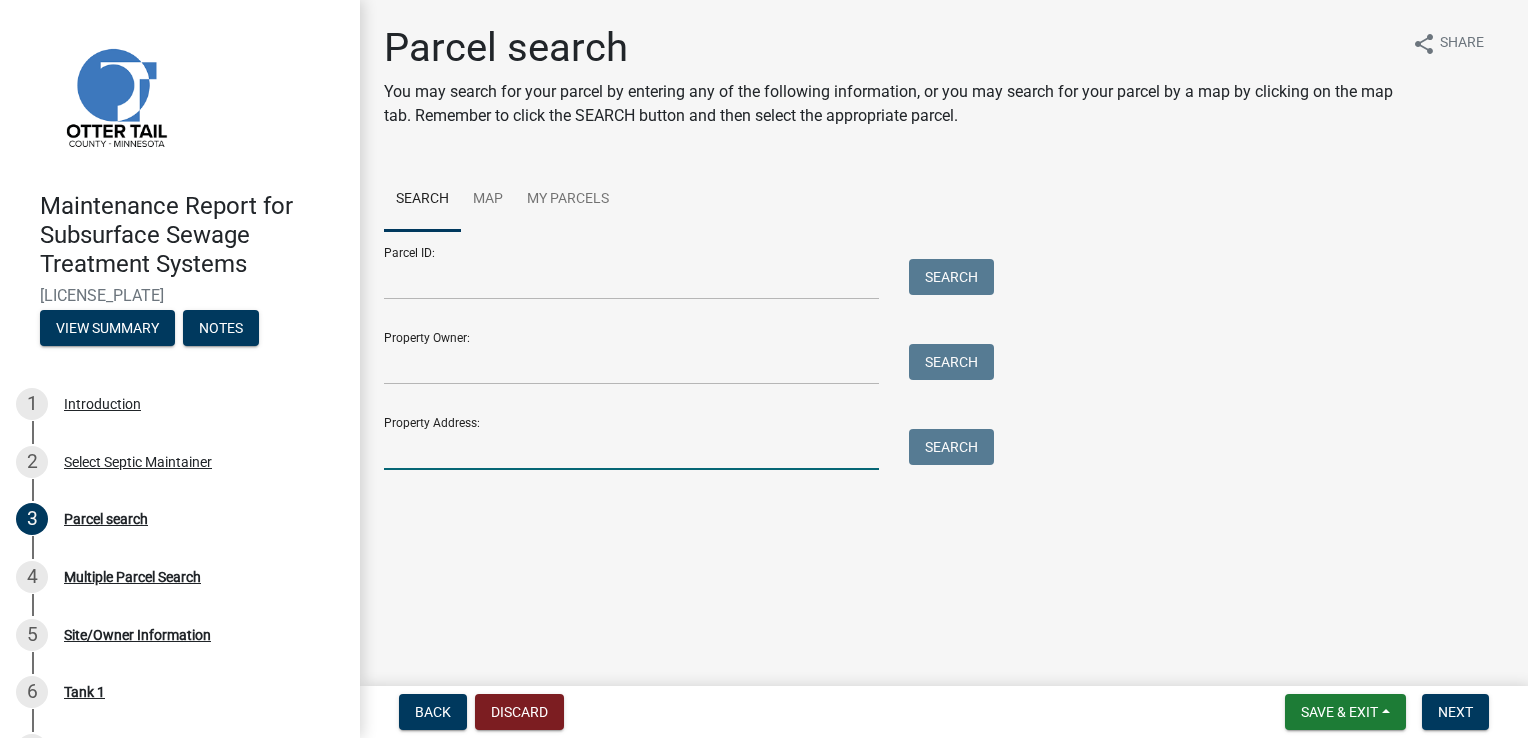 click on "Property Address:" at bounding box center (631, 449) 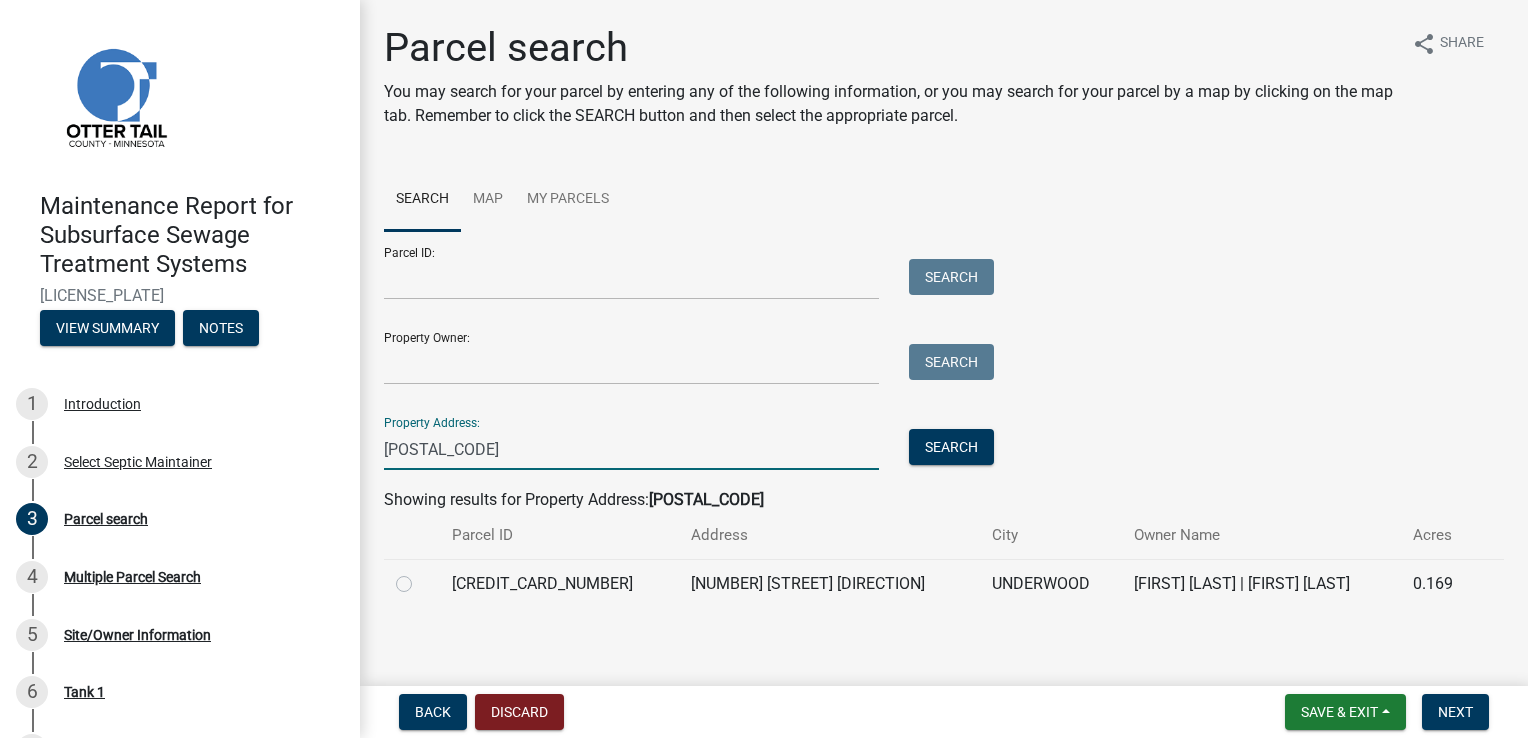 type on "[POSTAL_CODE]" 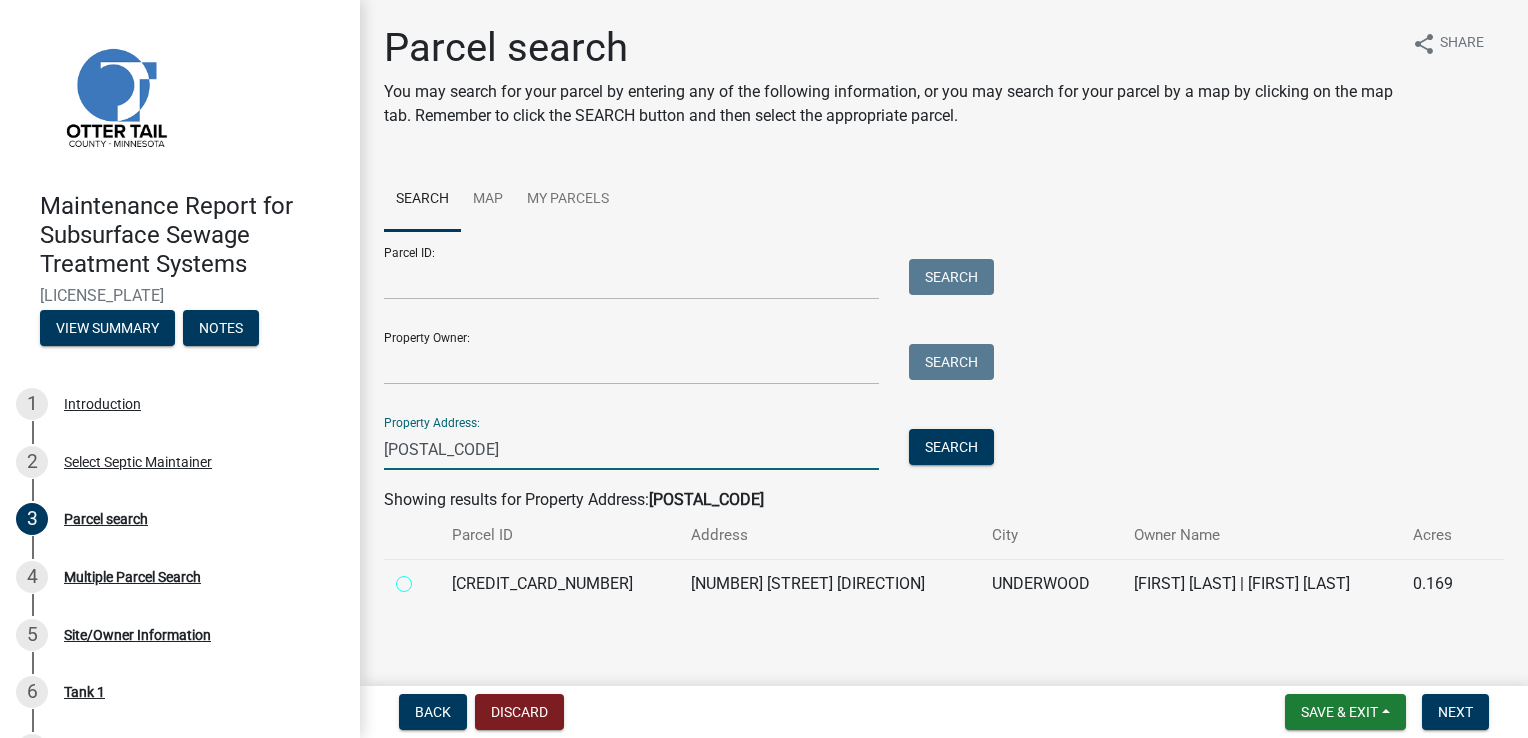 click at bounding box center (426, 578) 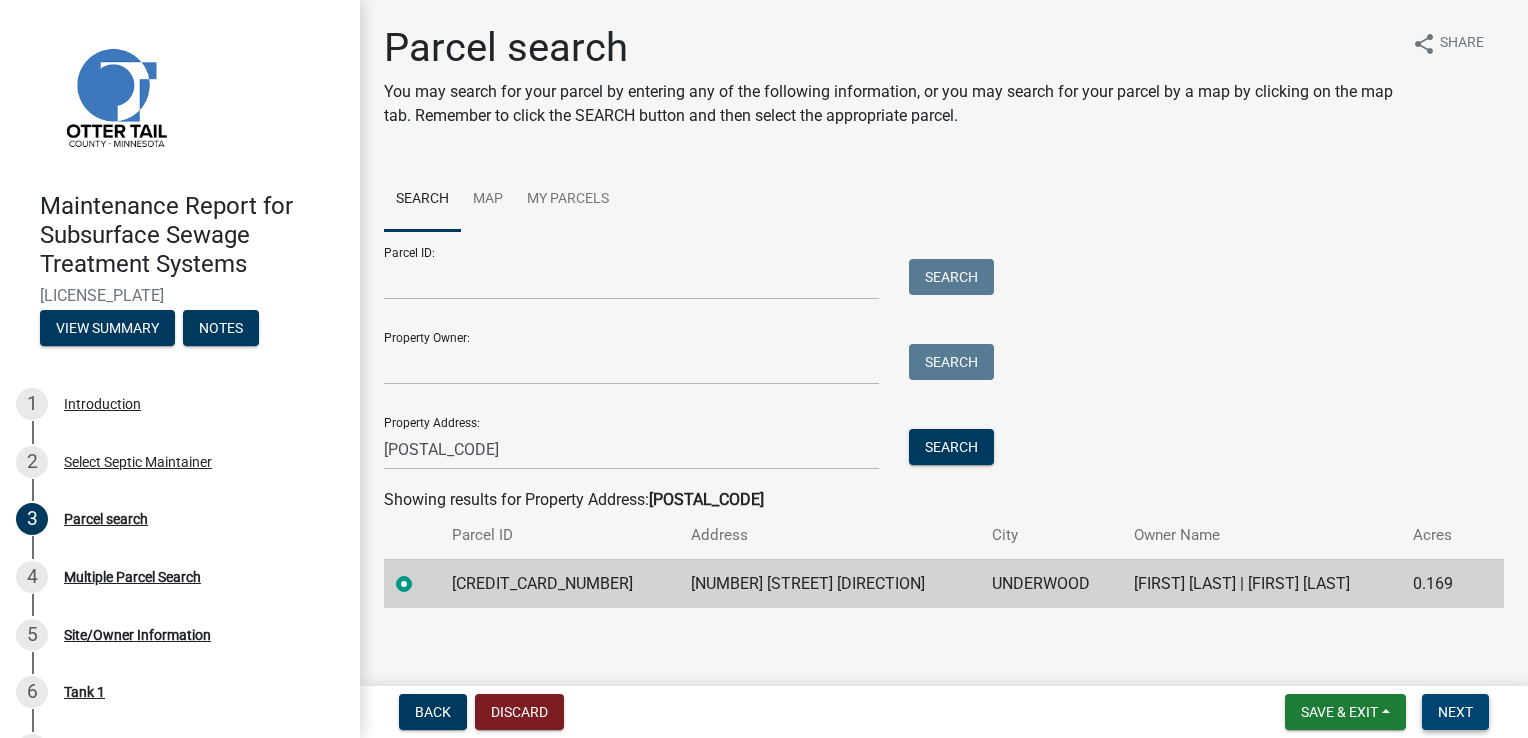 click on "Next" at bounding box center [1455, 712] 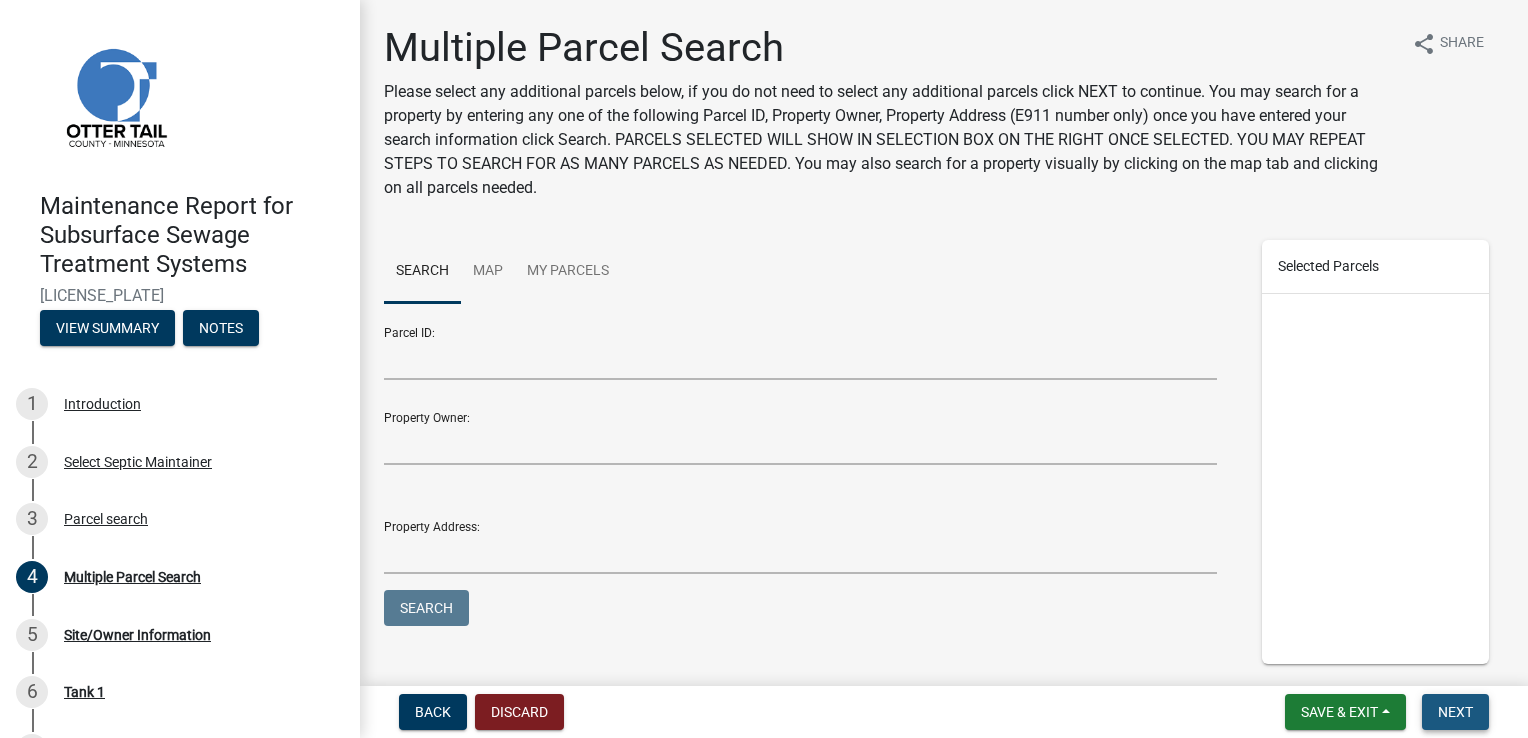 click on "Next" at bounding box center [1455, 712] 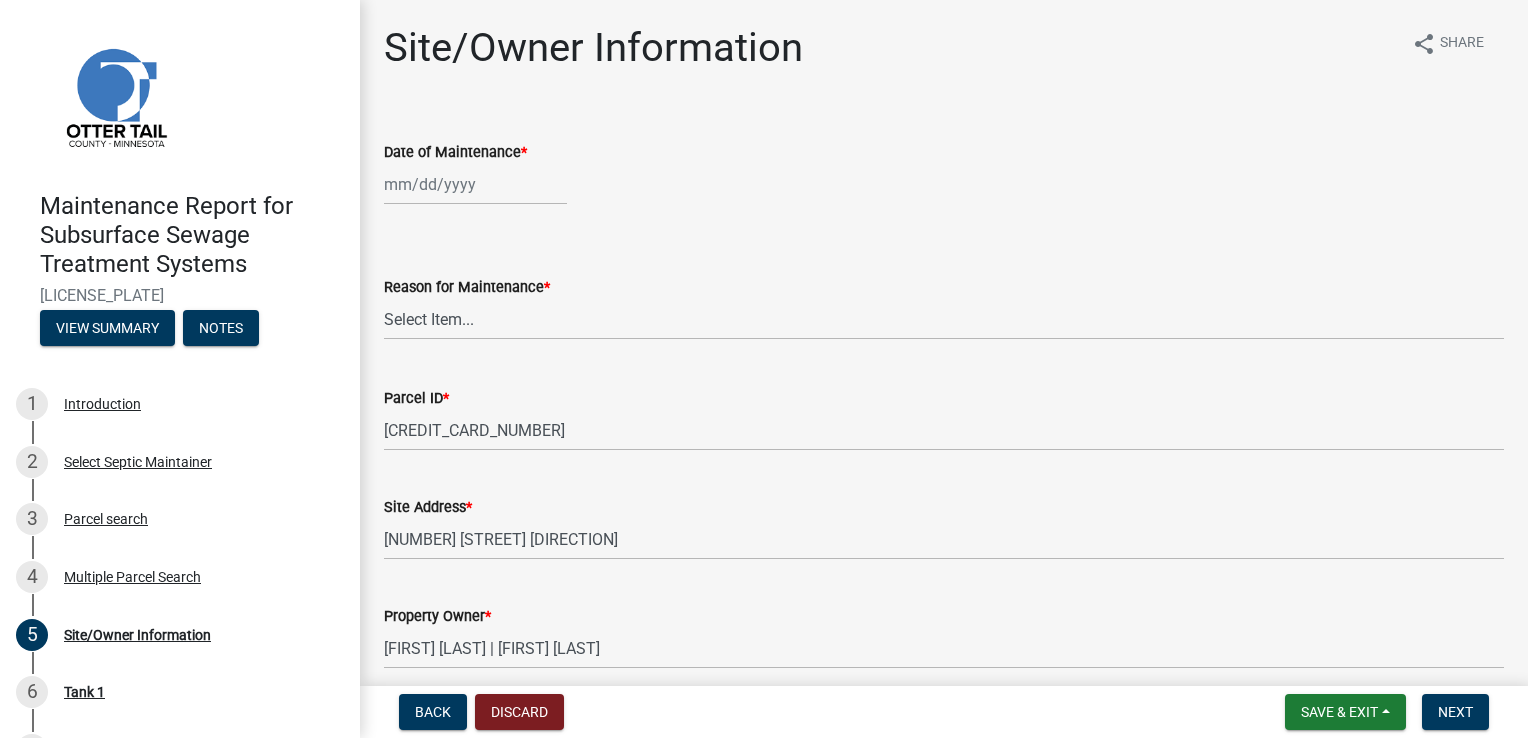click 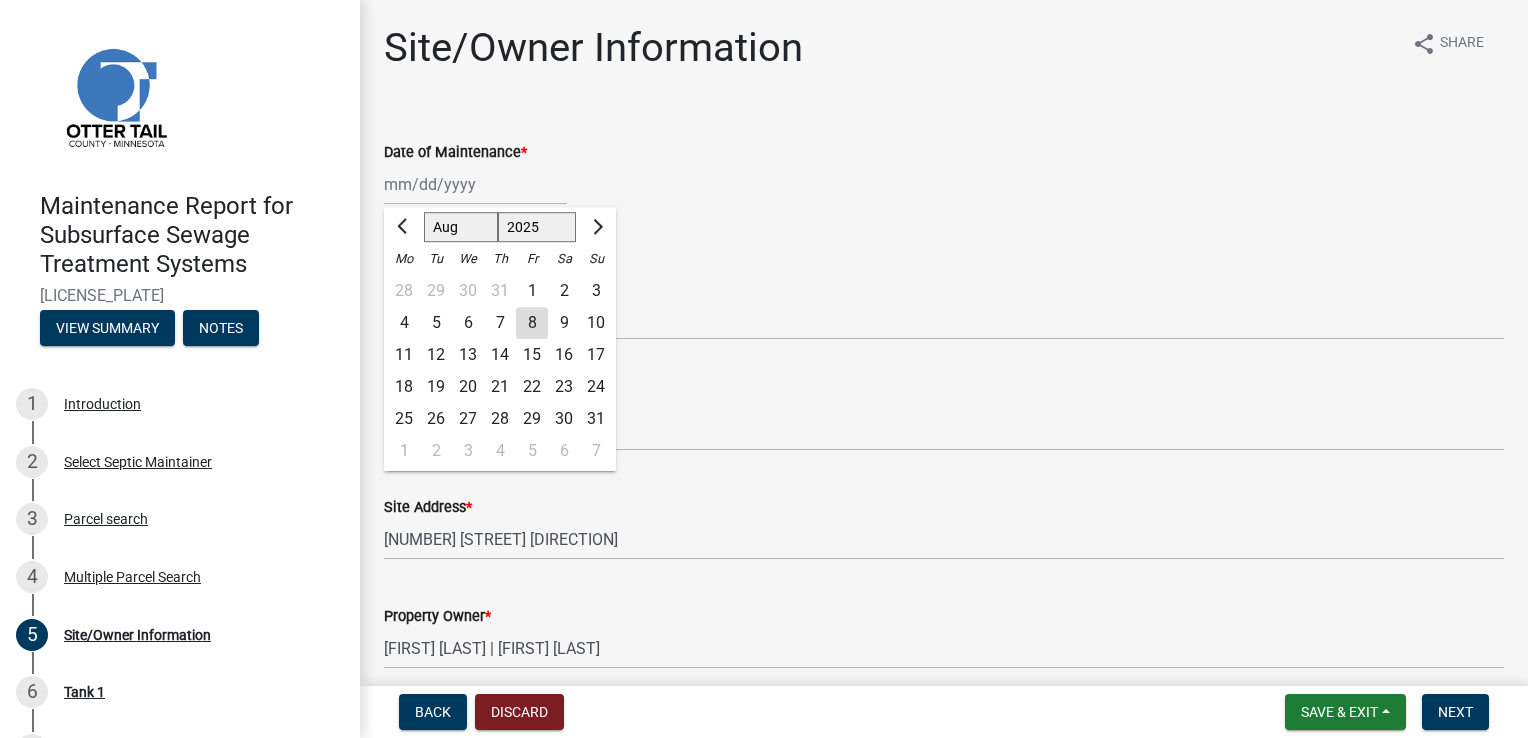 click on "8" 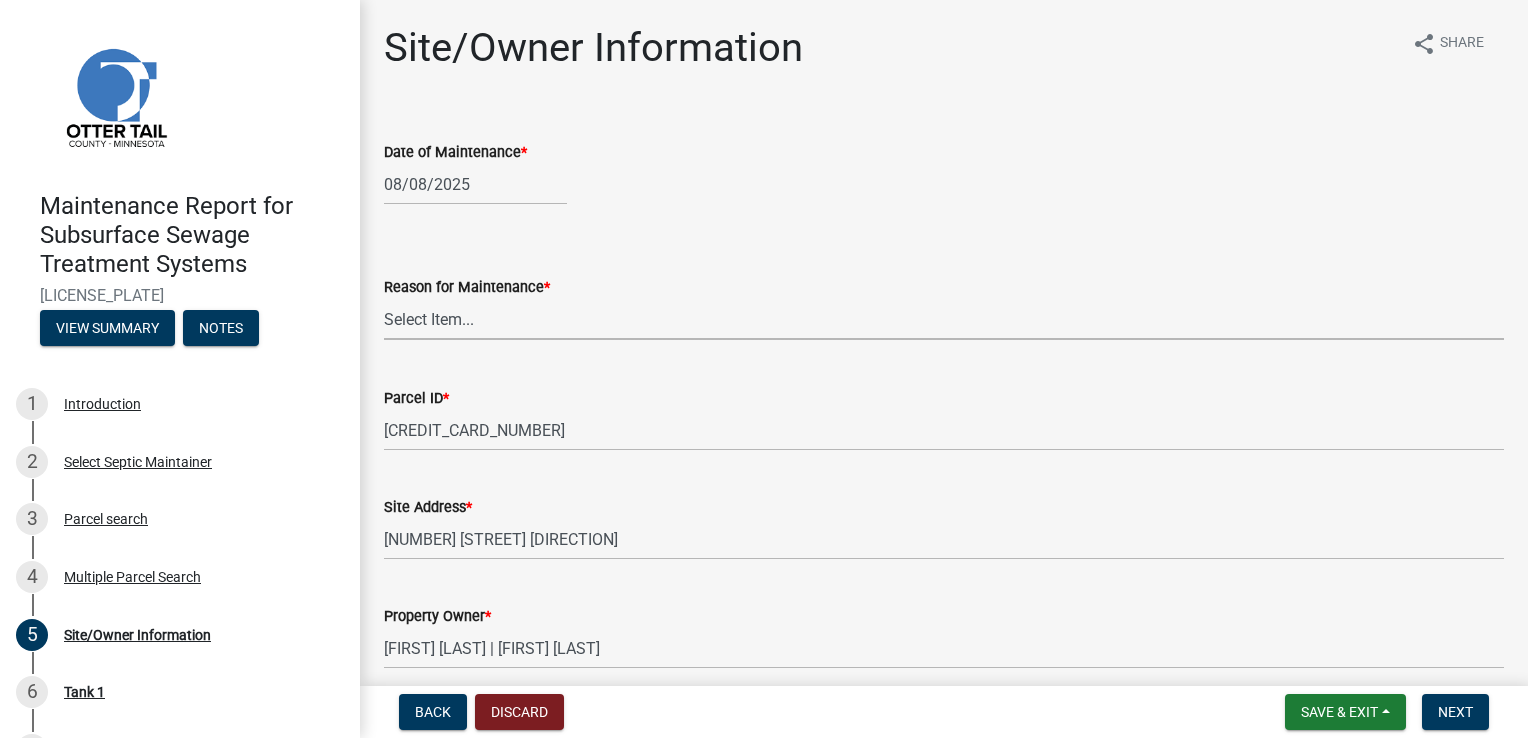 click on "Select Item...   Called   Routine   Other" at bounding box center [944, 319] 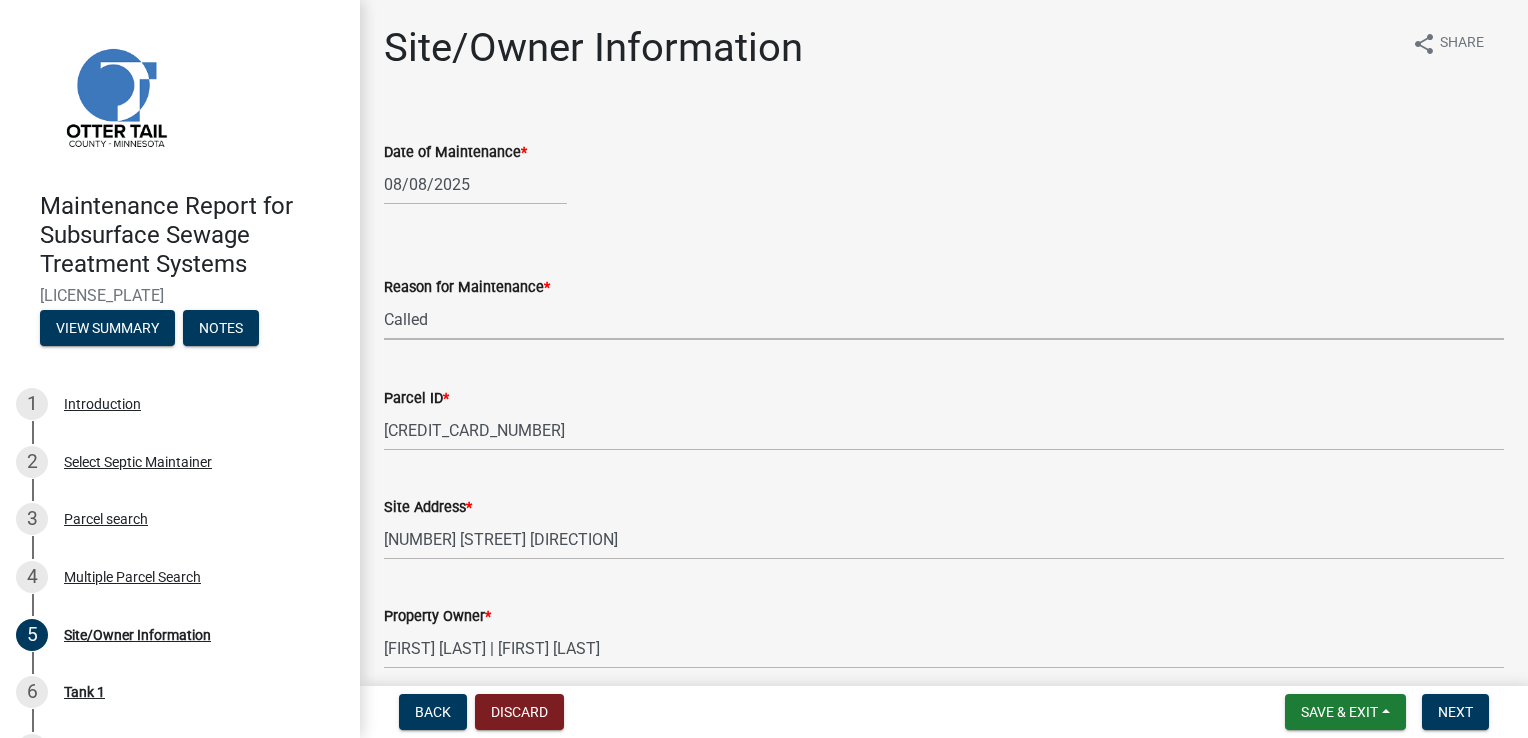 click on "Select Item...   Called   Routine   Other" at bounding box center (944, 319) 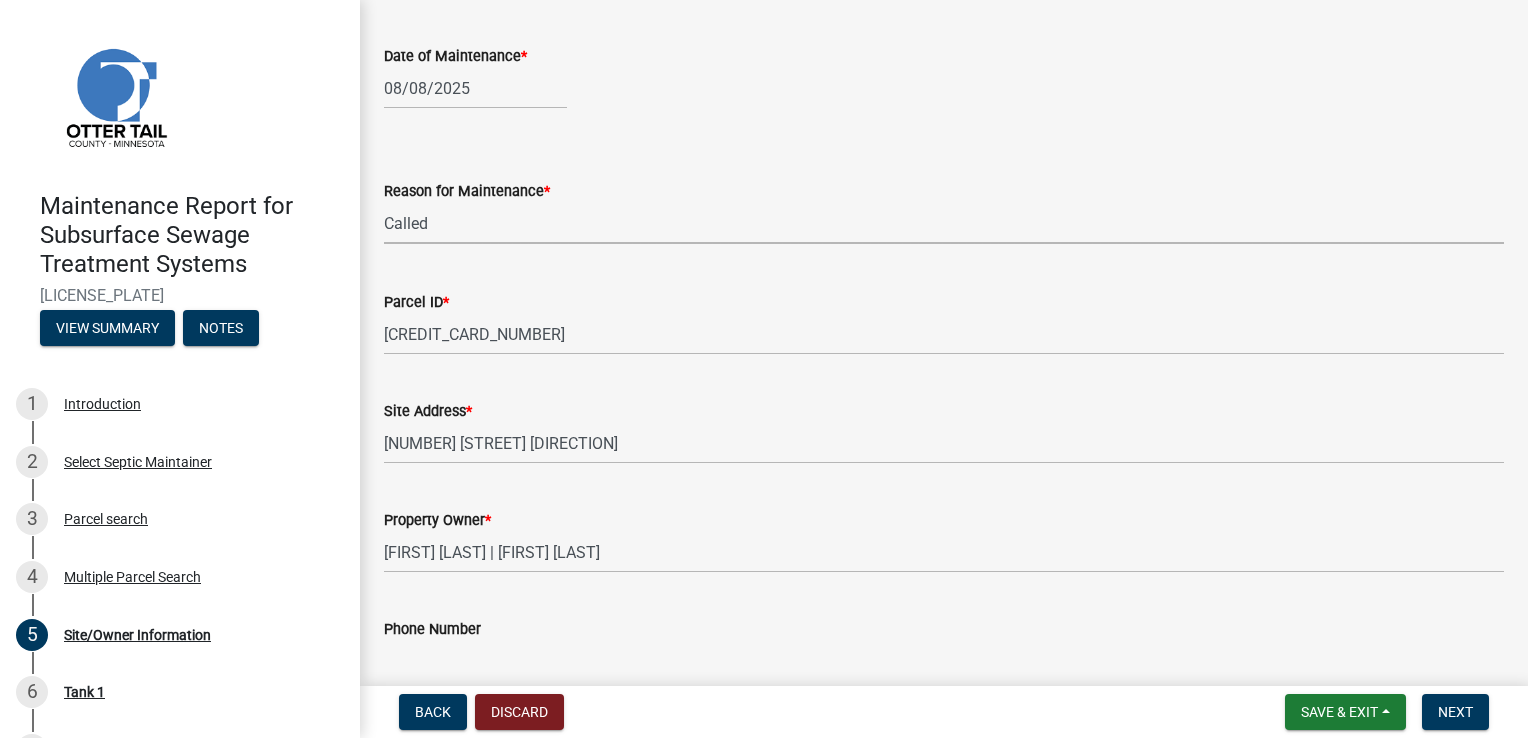 scroll, scrollTop: 300, scrollLeft: 0, axis: vertical 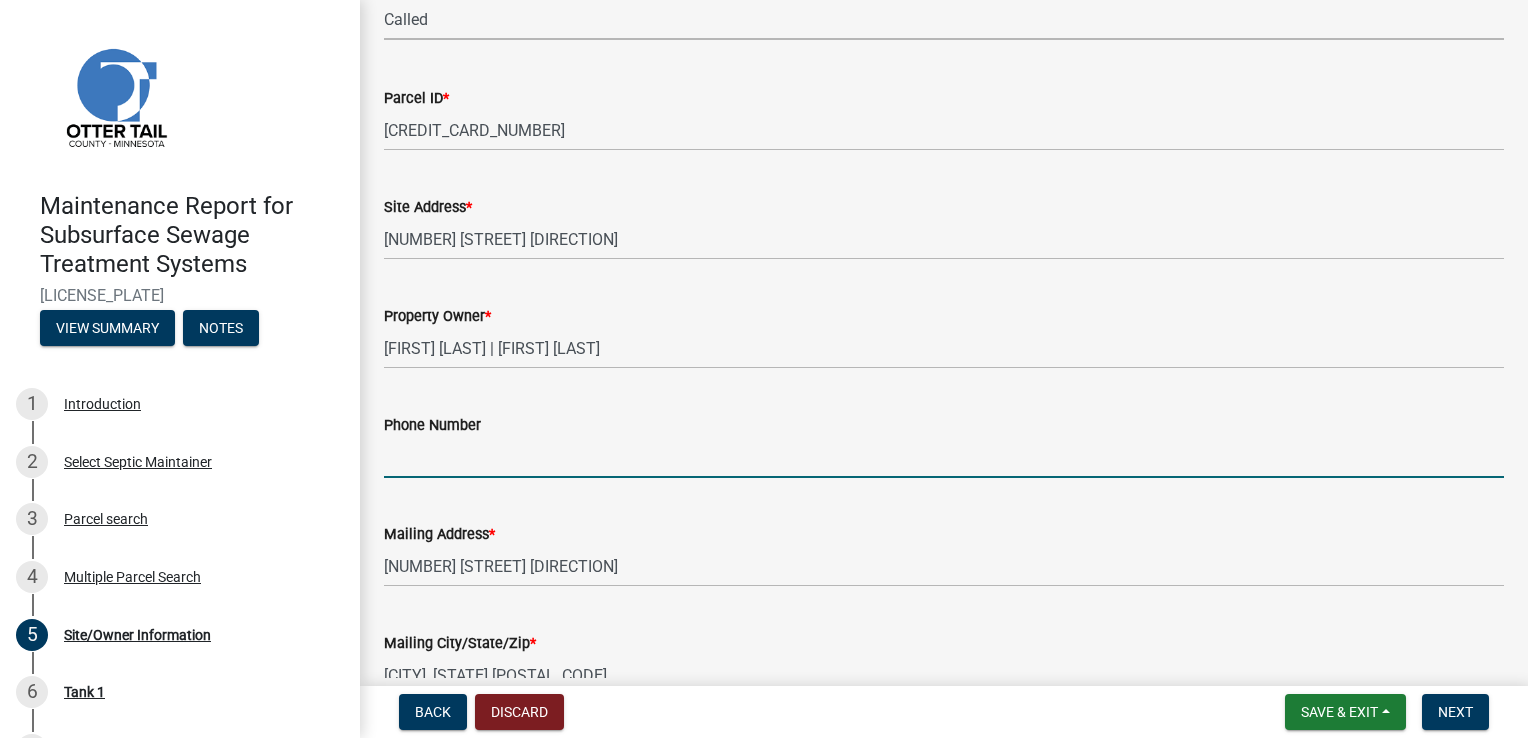 click on "Phone Number" at bounding box center (944, 457) 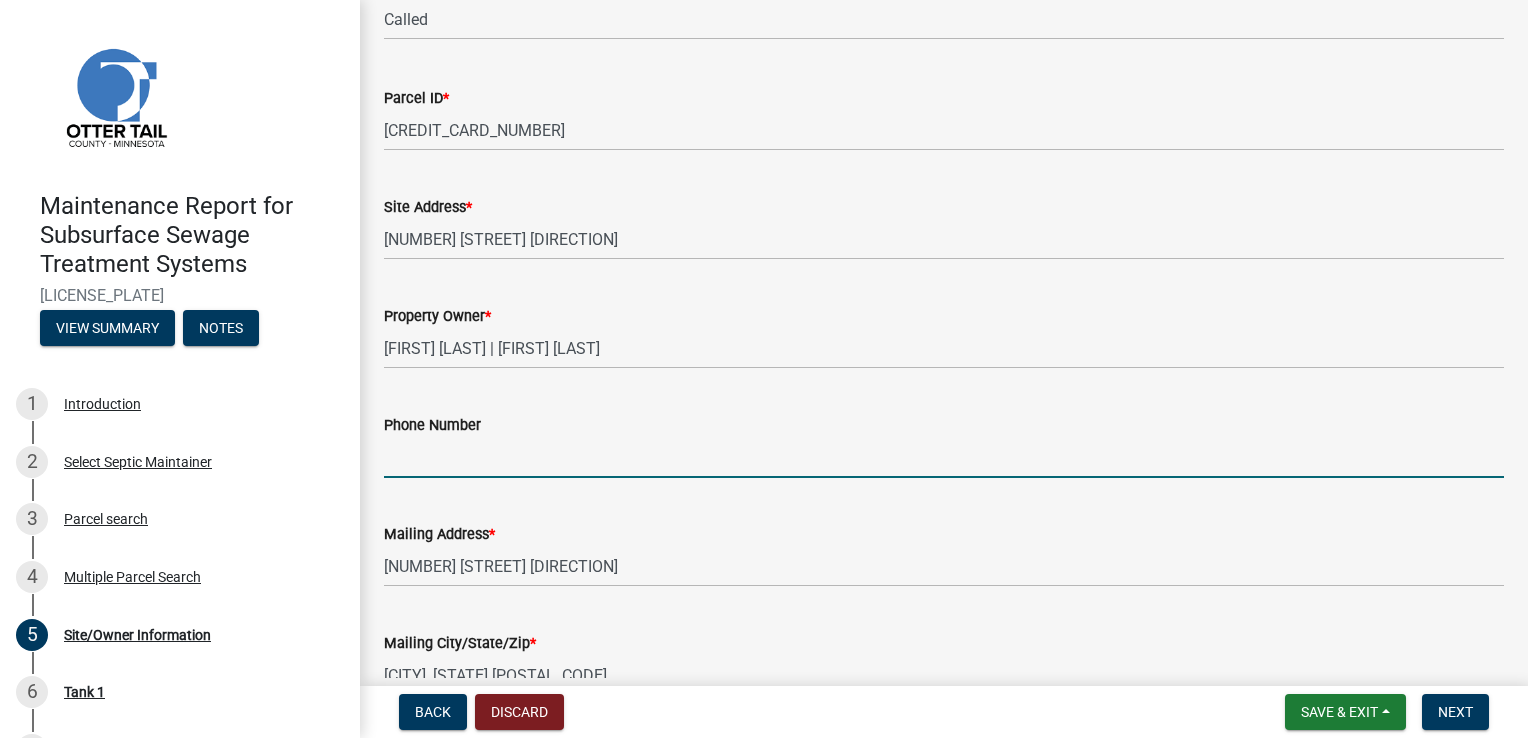 type on "6" 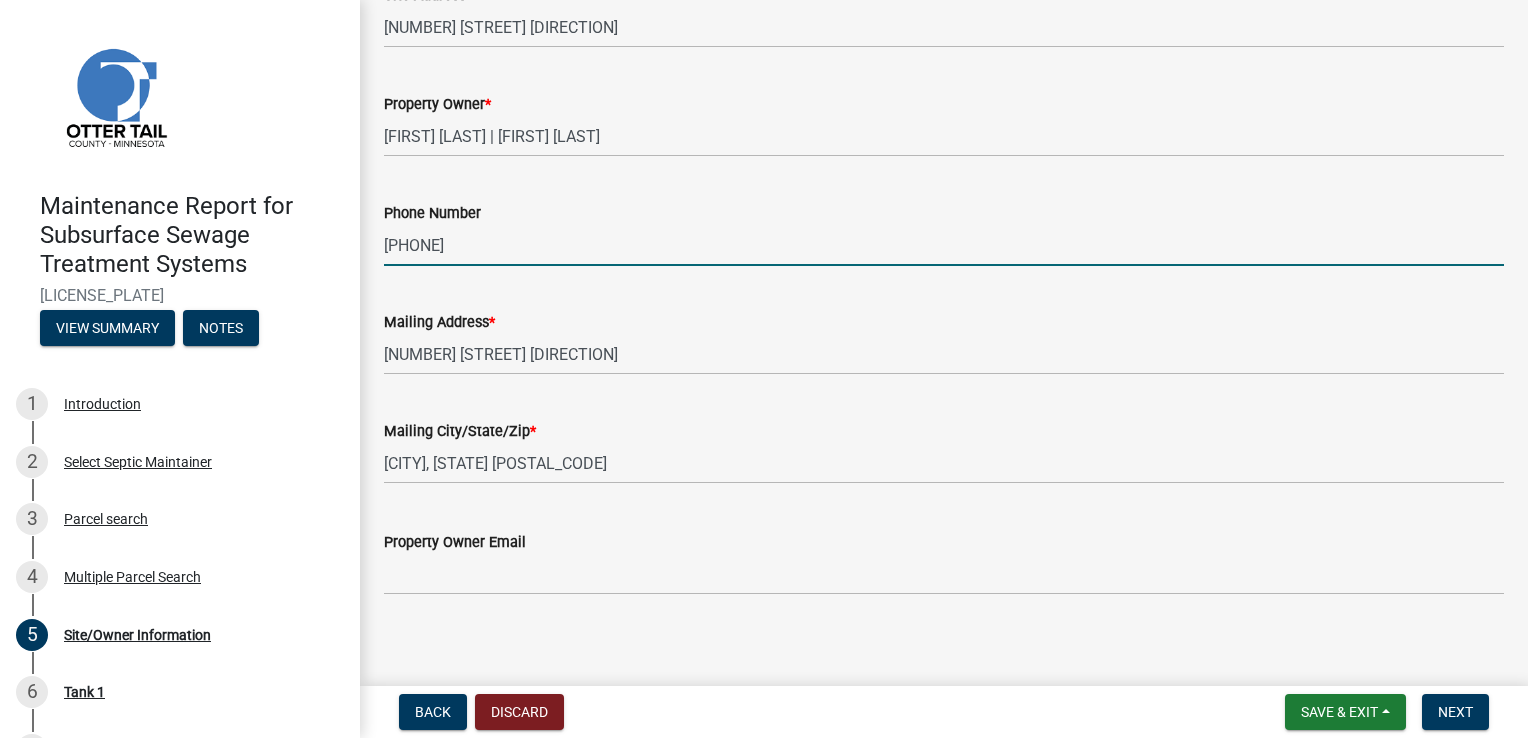 scroll, scrollTop: 522, scrollLeft: 0, axis: vertical 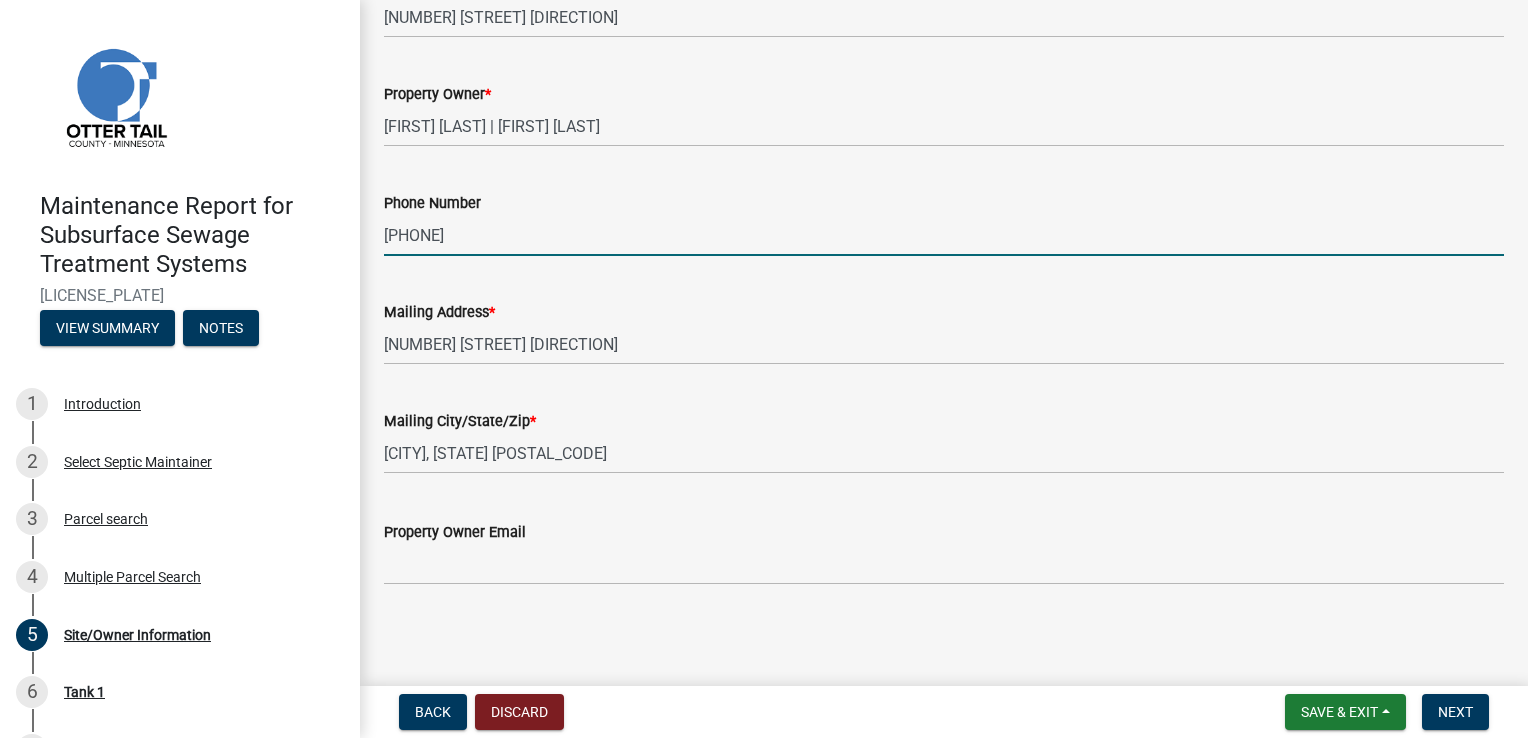 type on "[PHONE]" 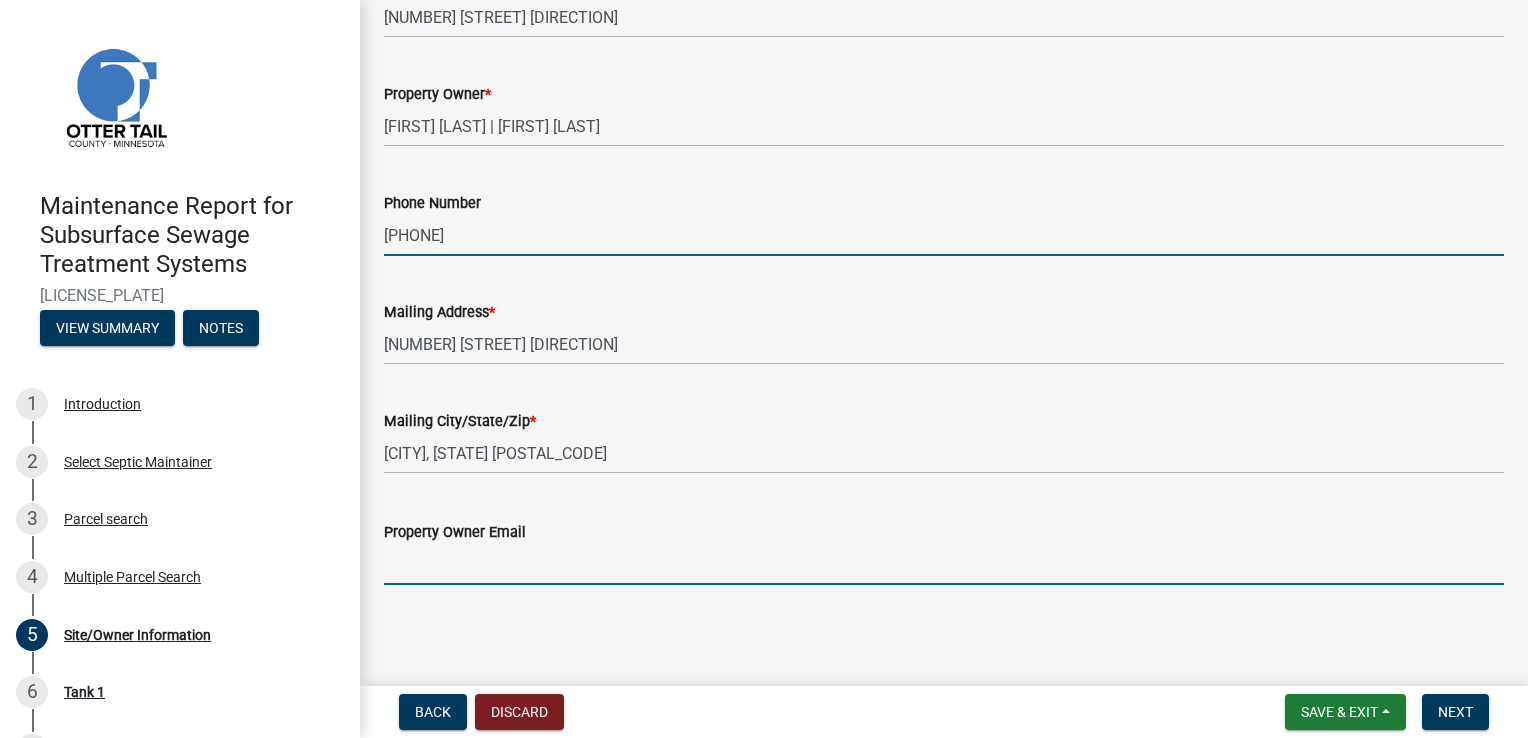 click on "Property Owner Email" at bounding box center [944, 564] 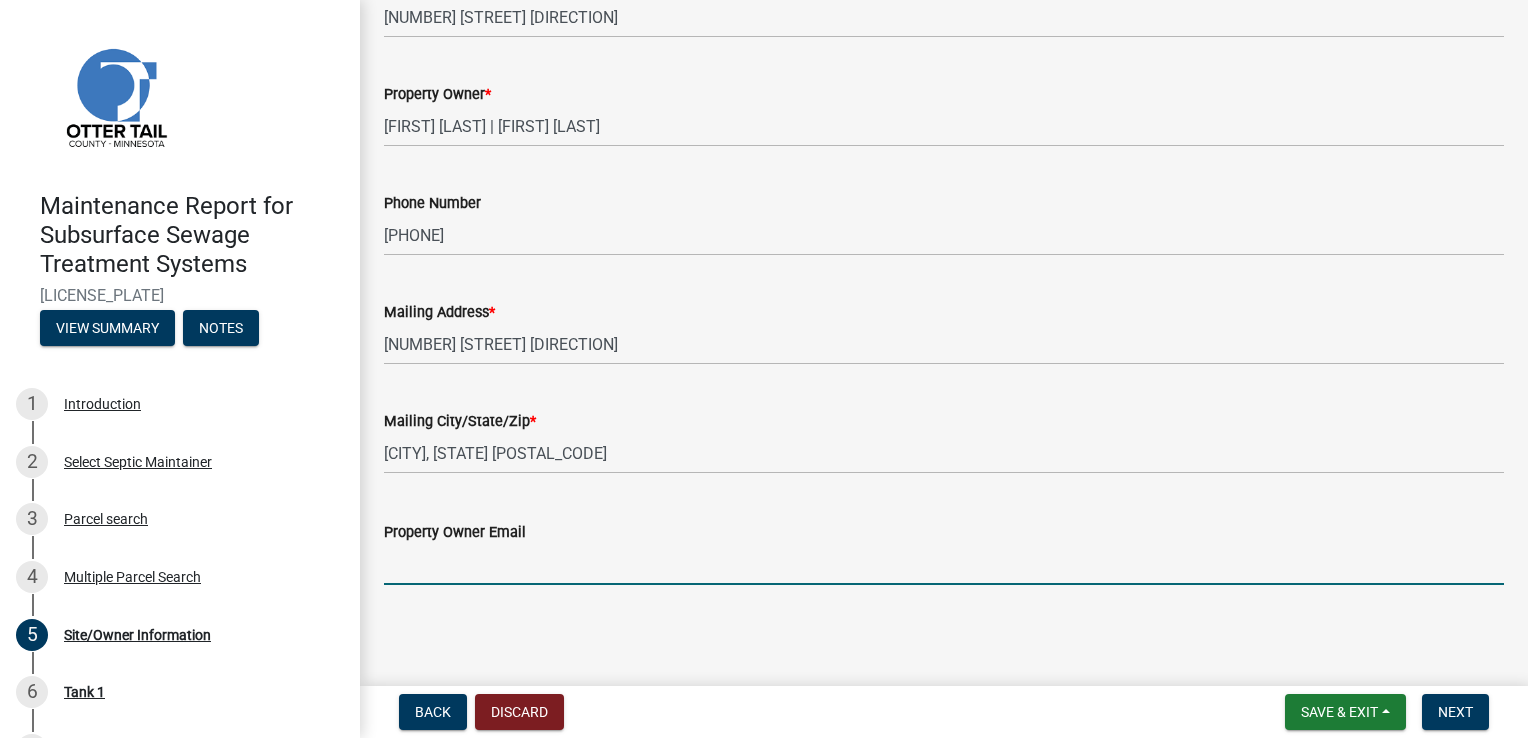click on "Property Owner Email" 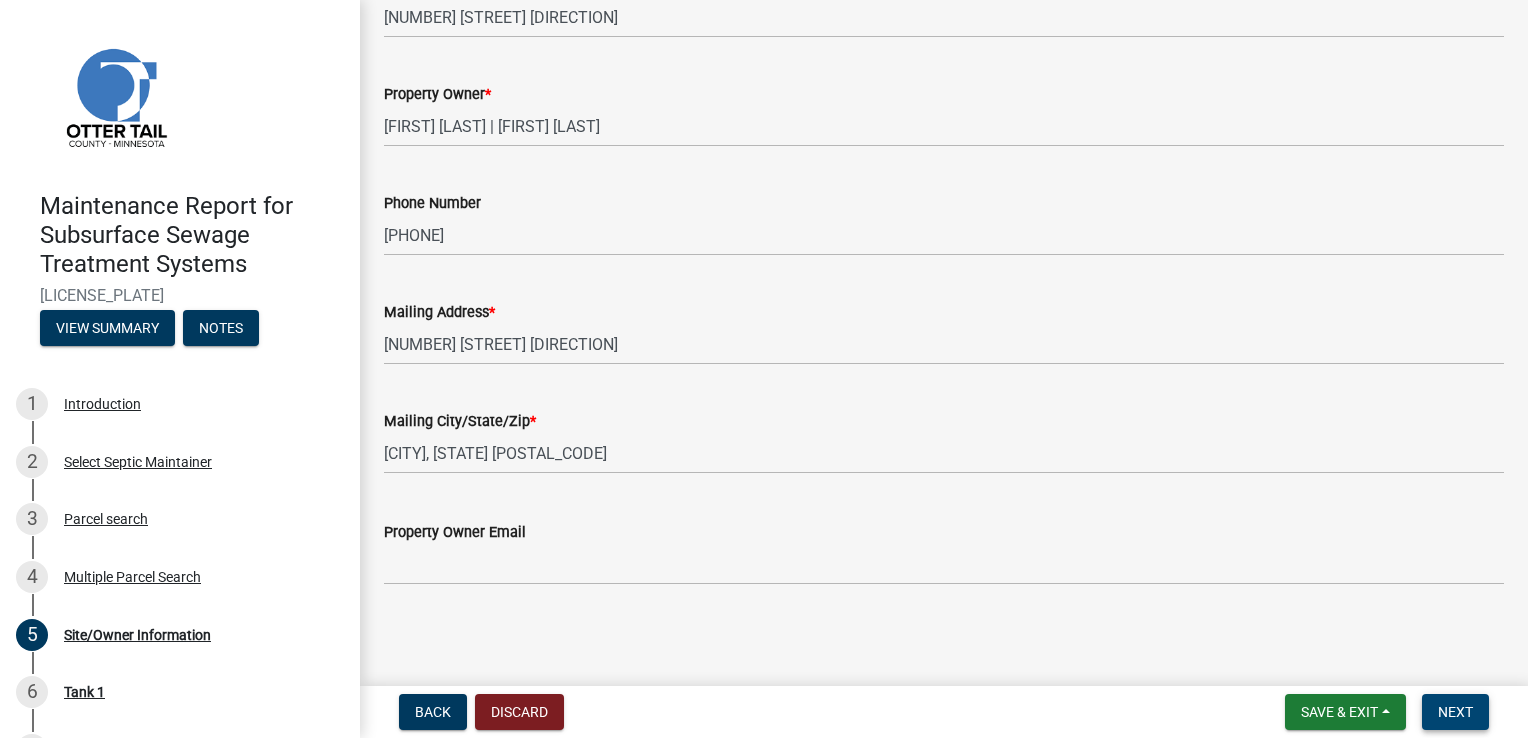 click on "Next" at bounding box center [1455, 712] 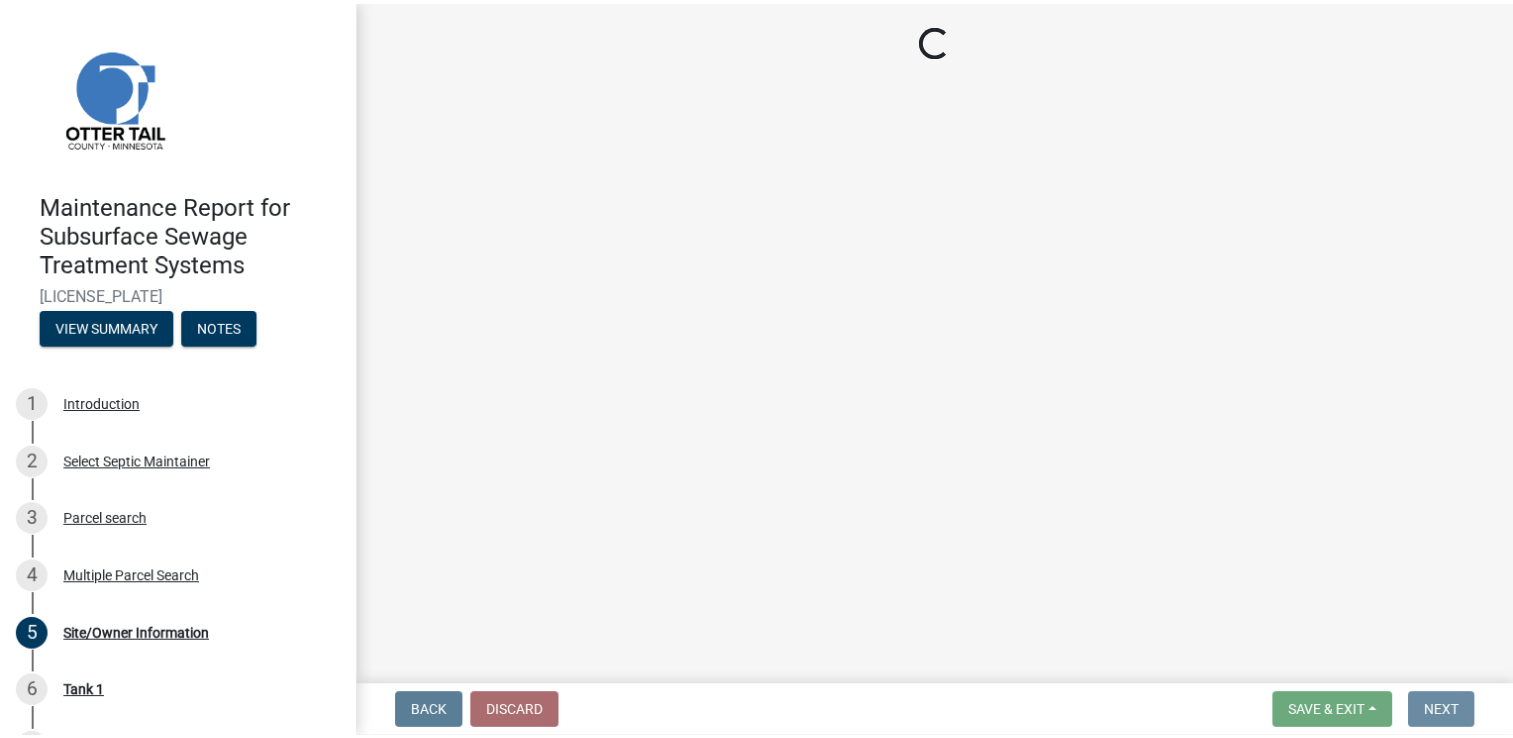 scroll, scrollTop: 0, scrollLeft: 0, axis: both 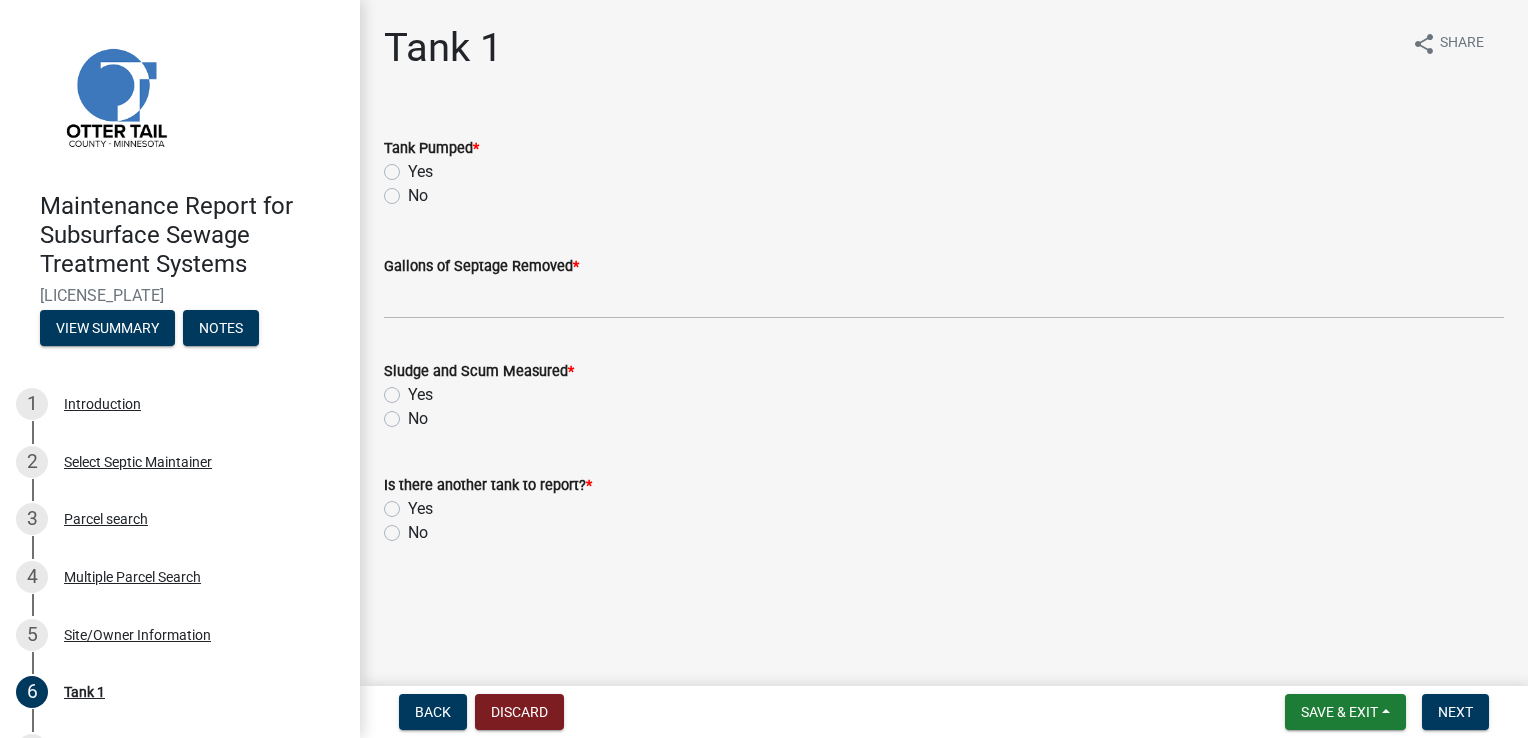 click on "Yes" 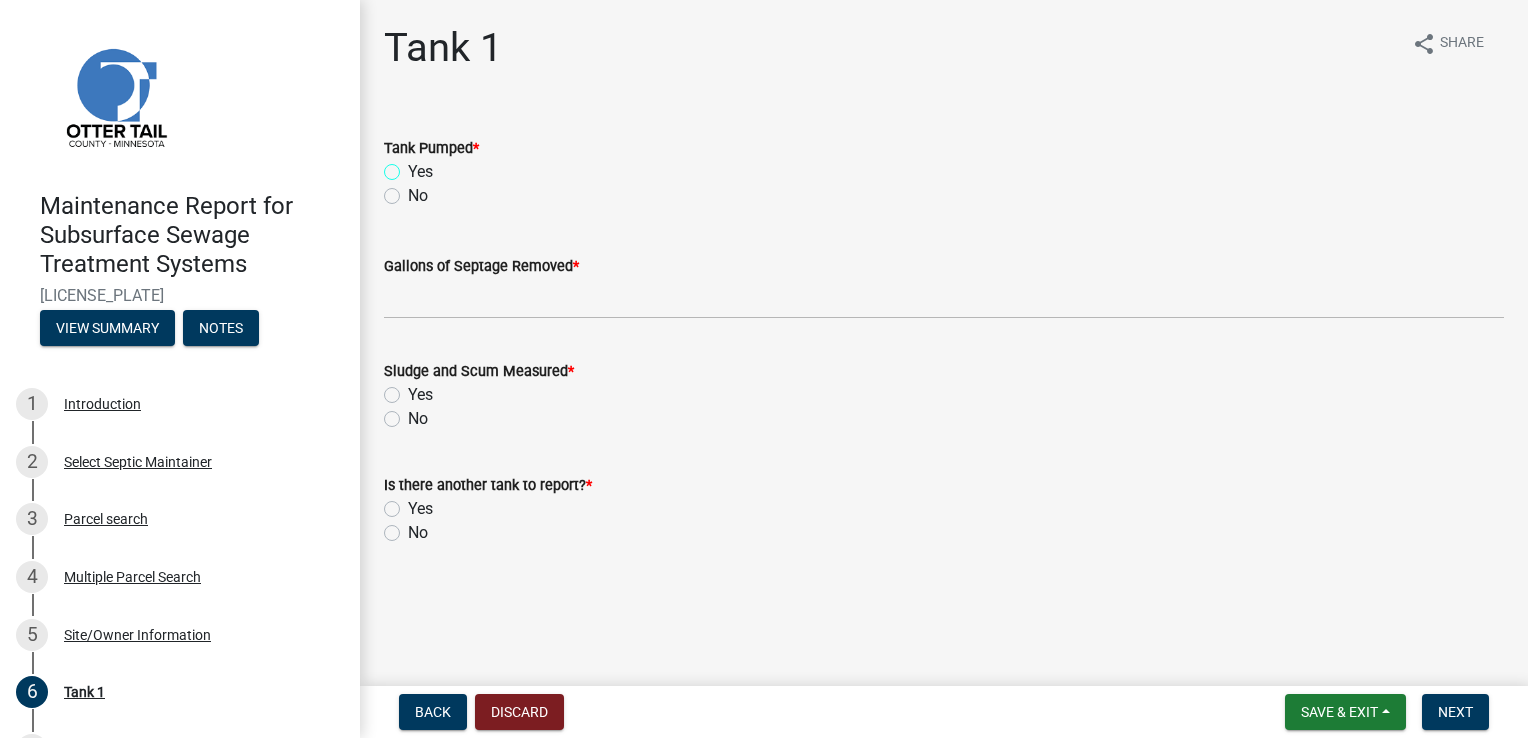 click on "Yes" at bounding box center [414, 166] 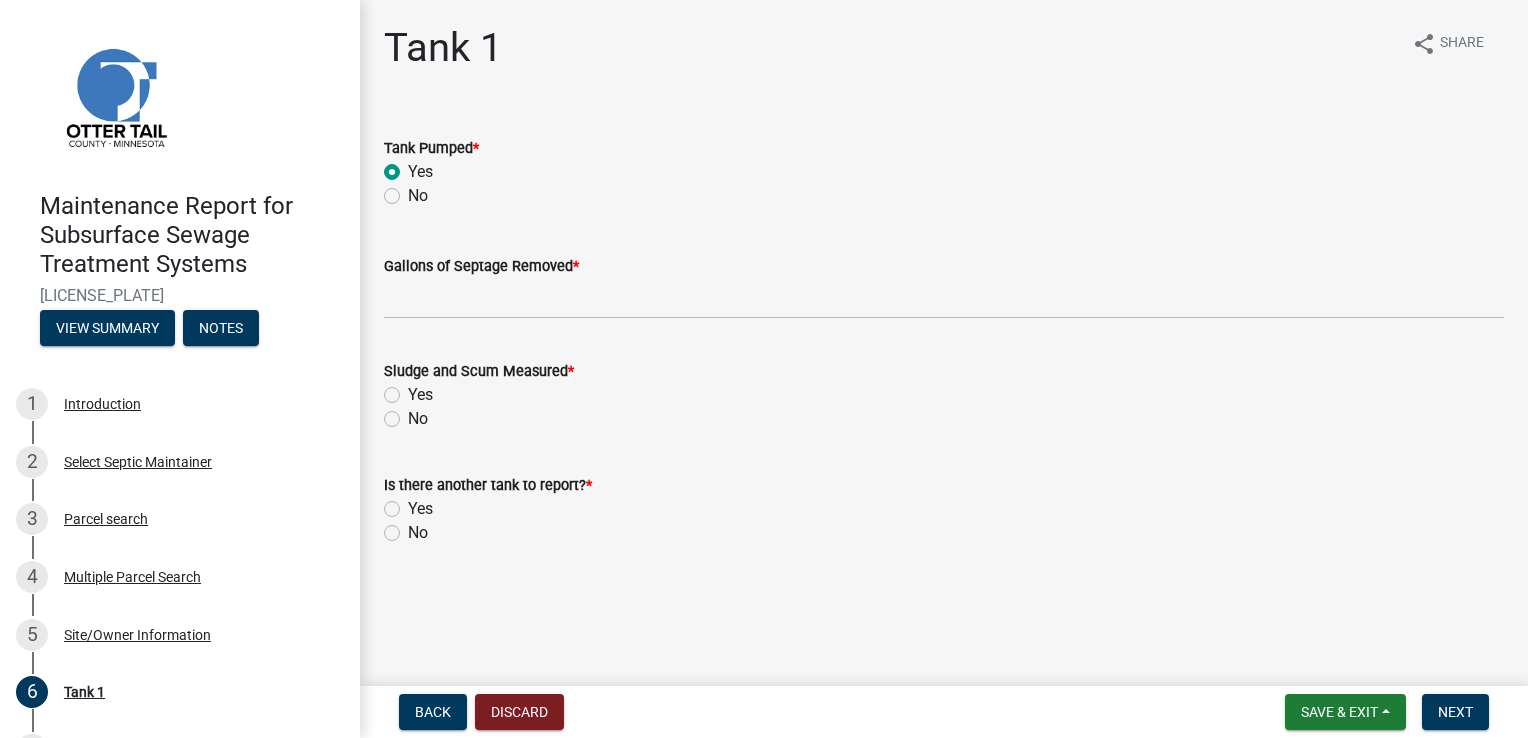 radio on "true" 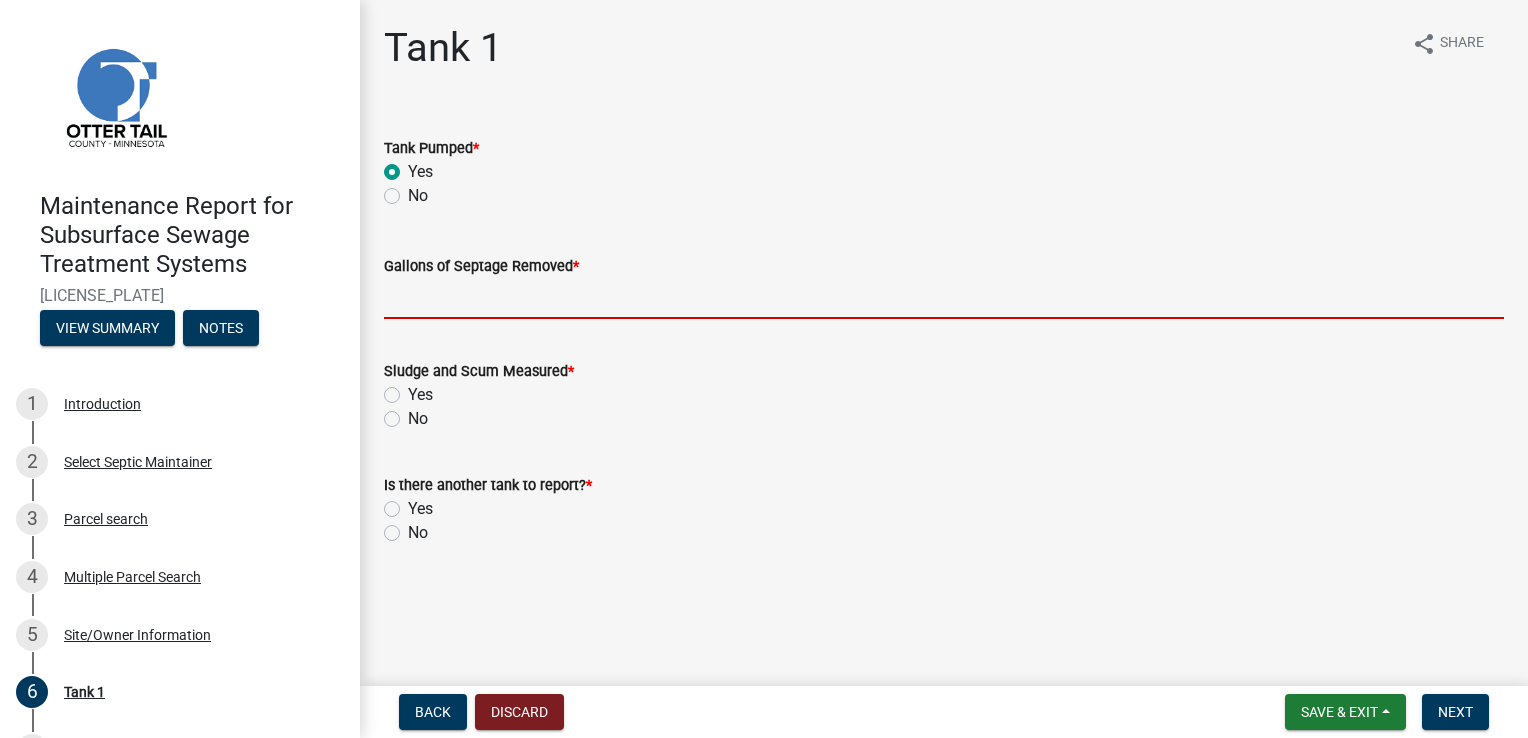 drag, startPoint x: 428, startPoint y: 286, endPoint x: 436, endPoint y: 303, distance: 18.788294 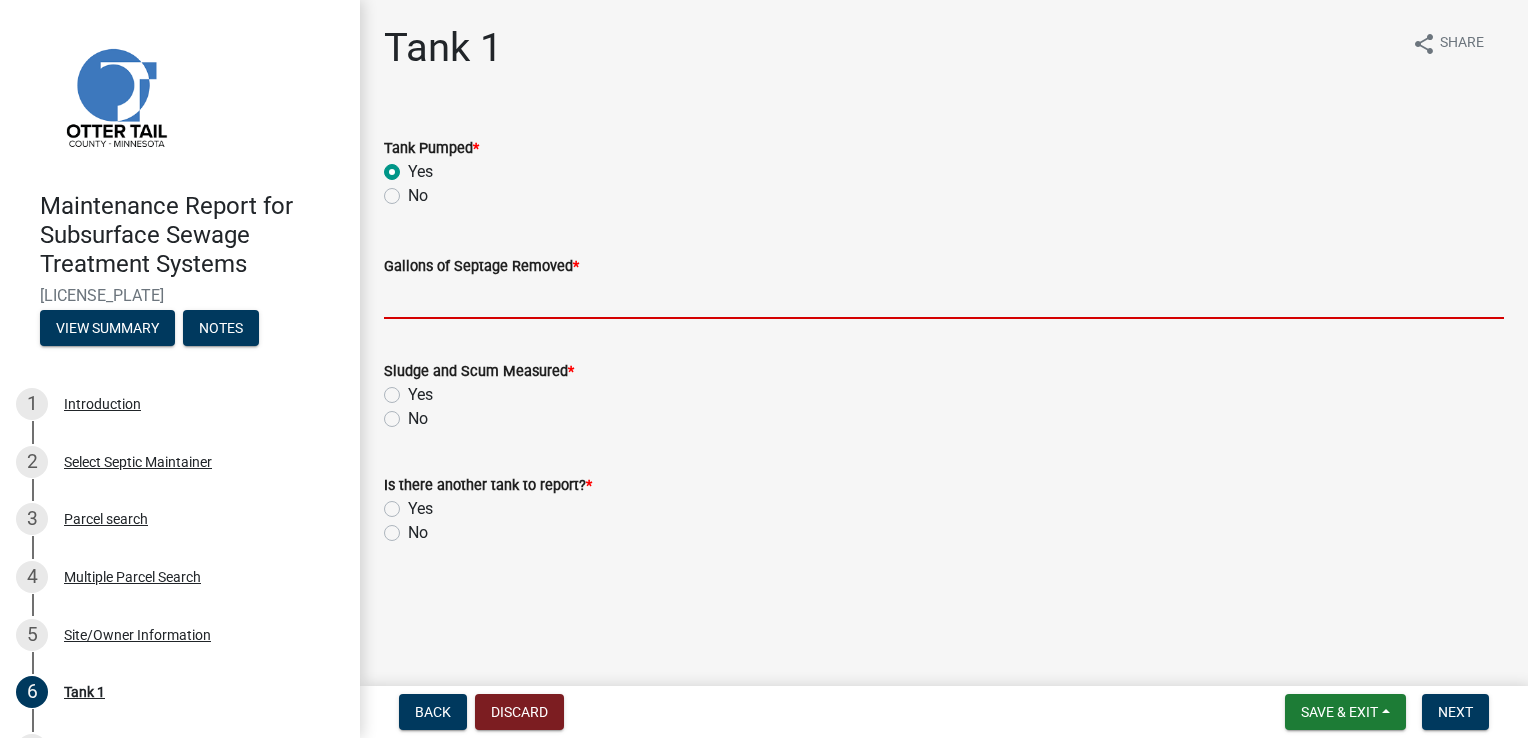 type on "1000" 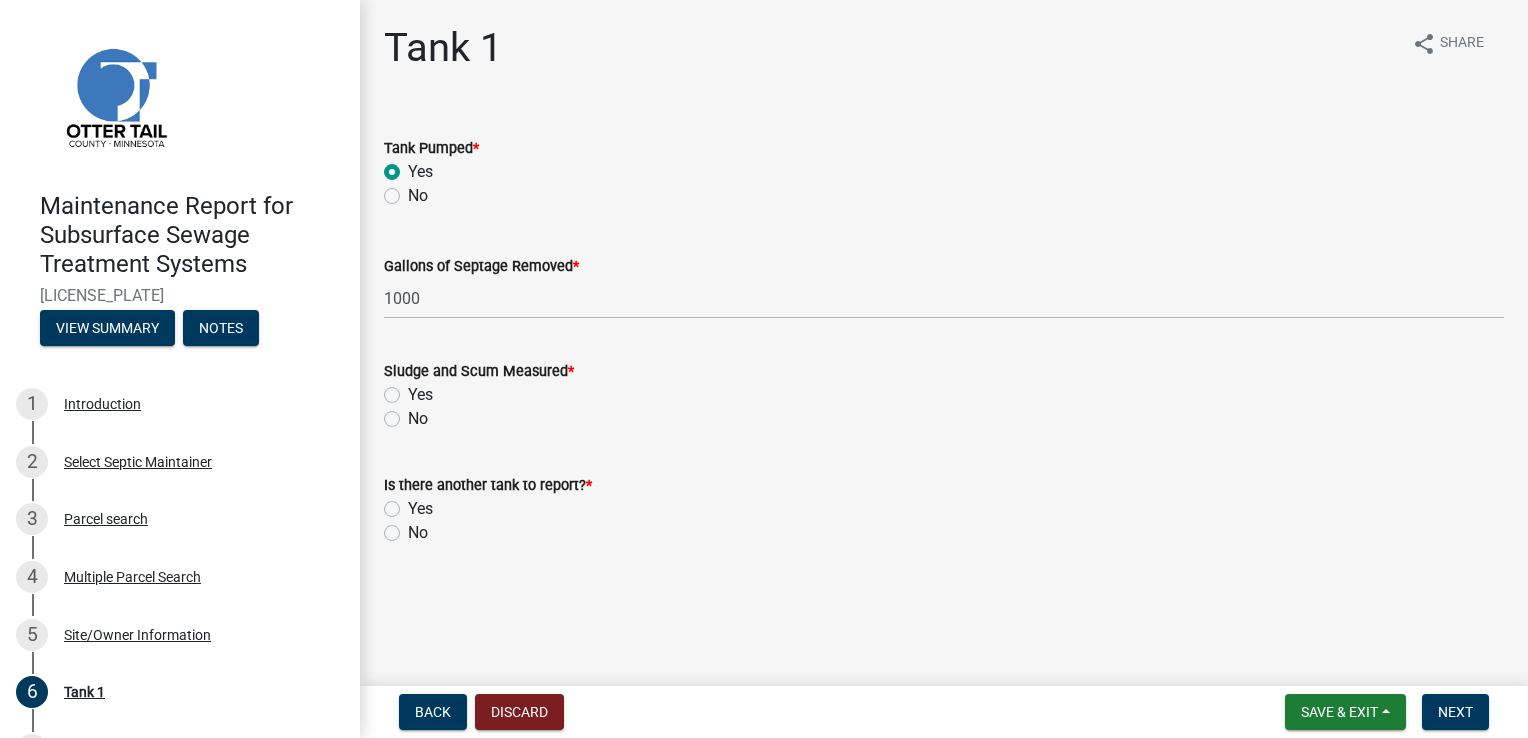 click on "No" 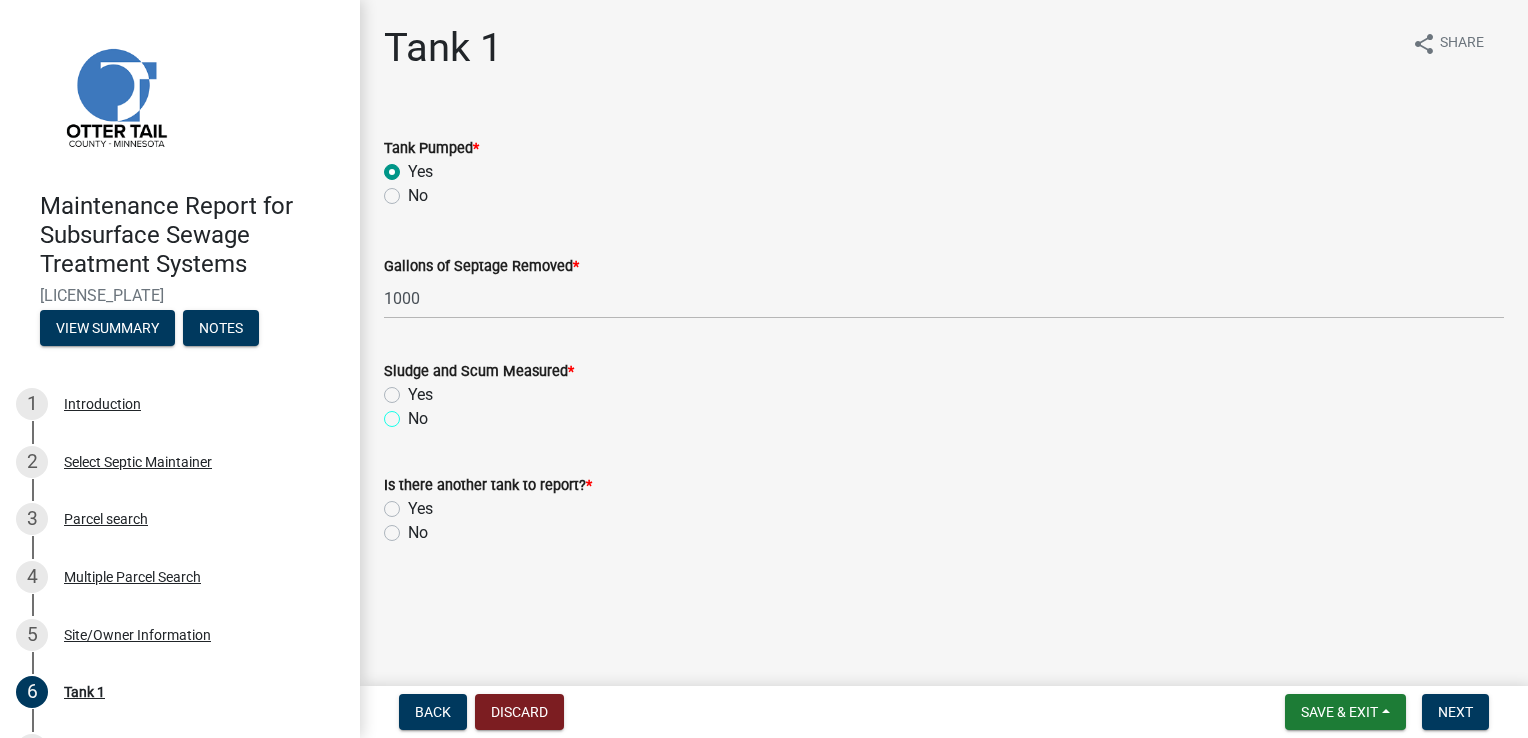click on "No" at bounding box center (414, 413) 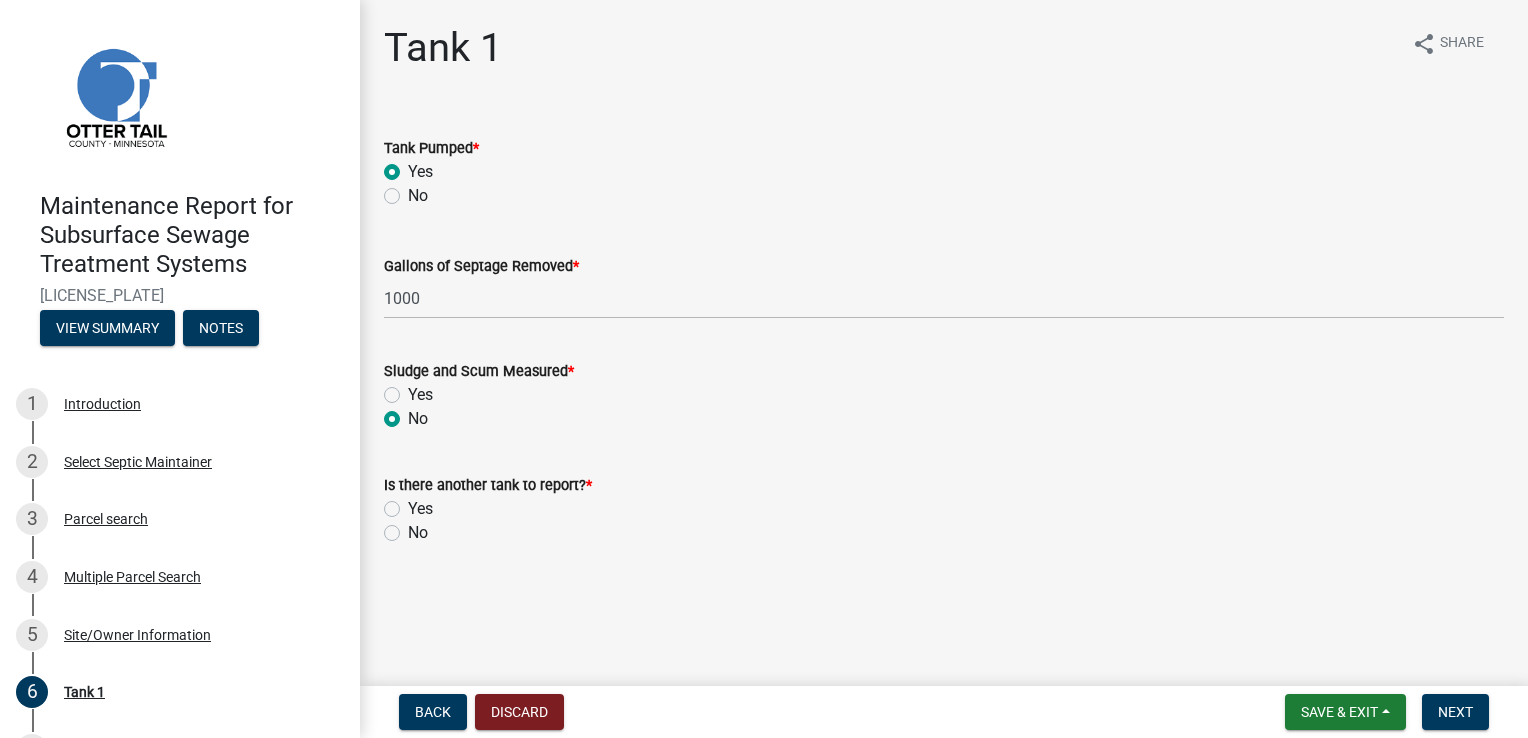 radio on "true" 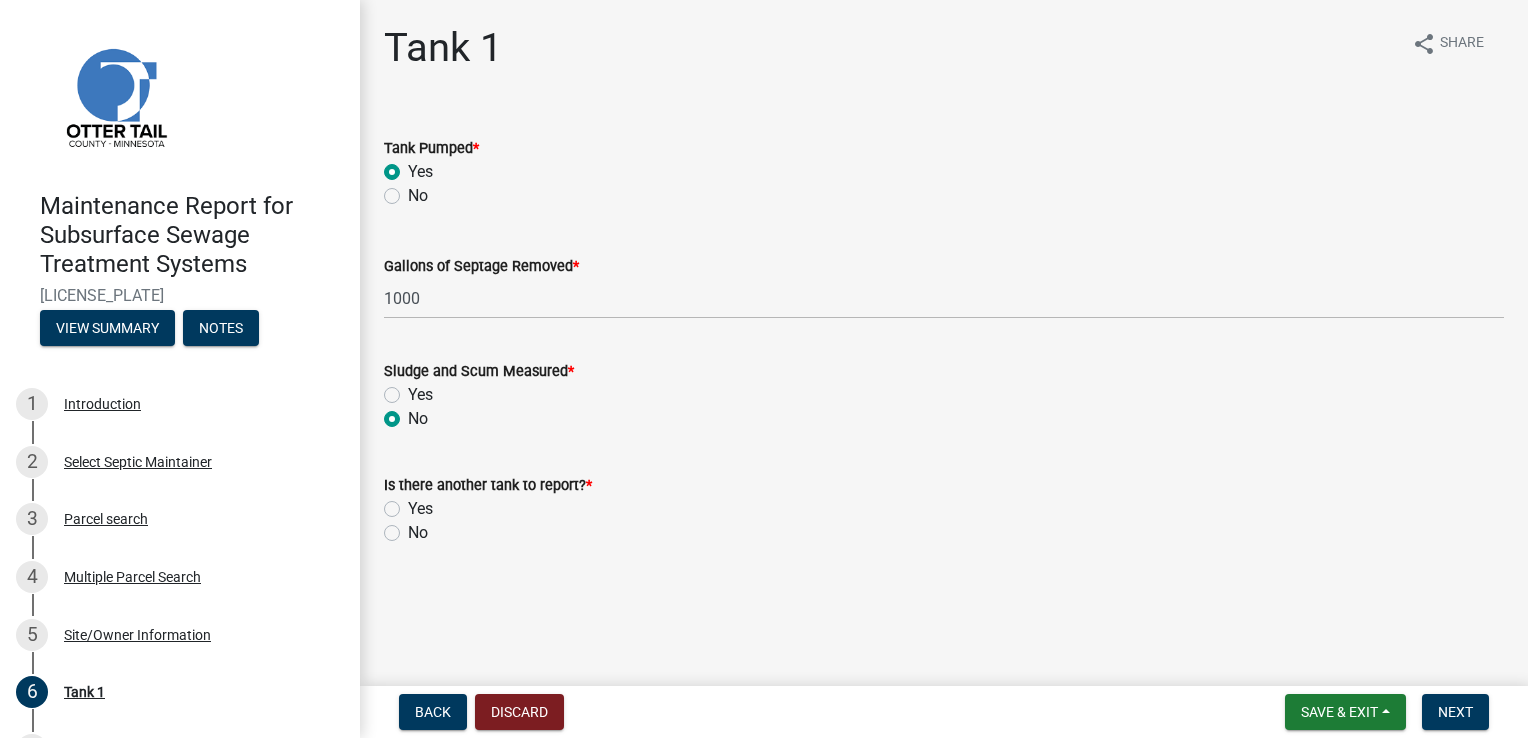 click on "No" 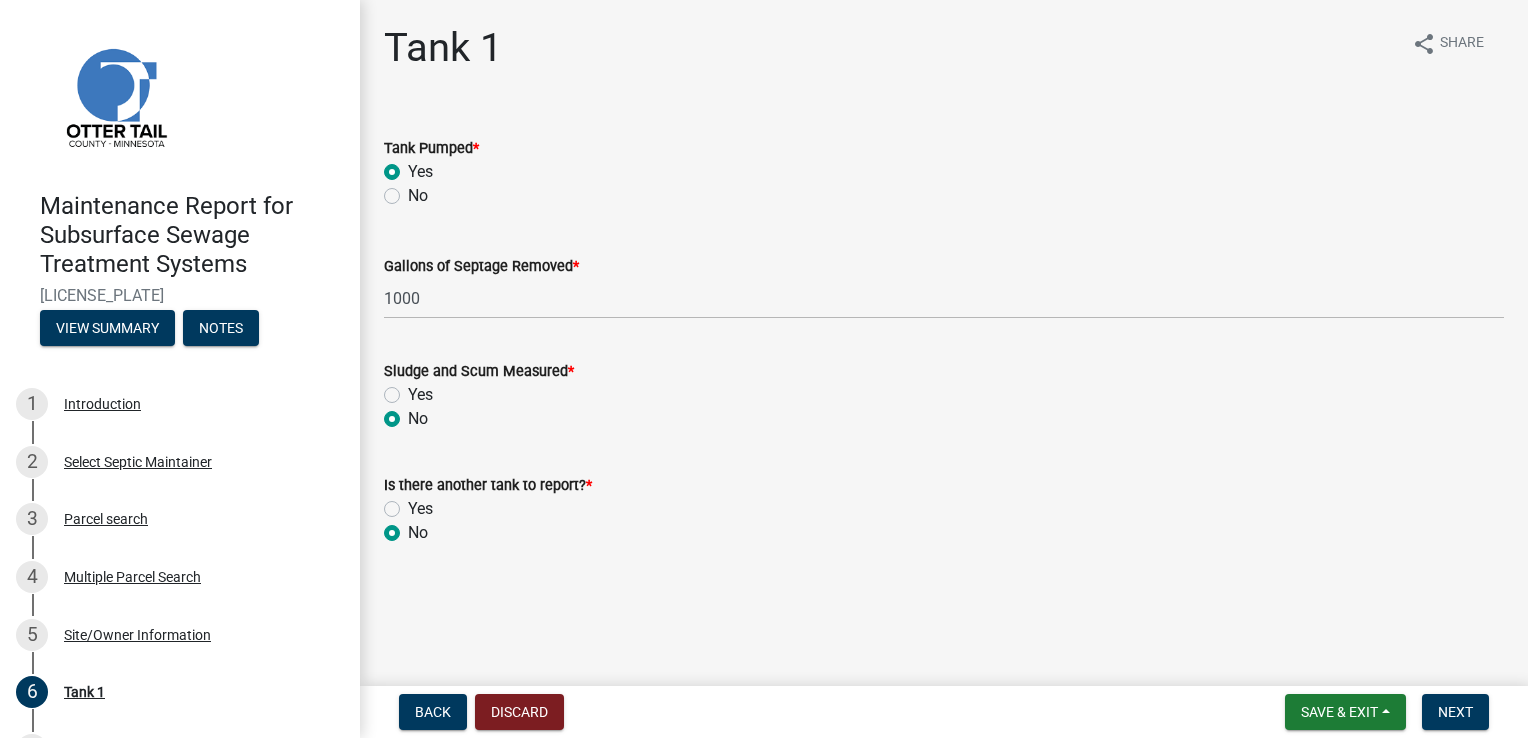 radio on "true" 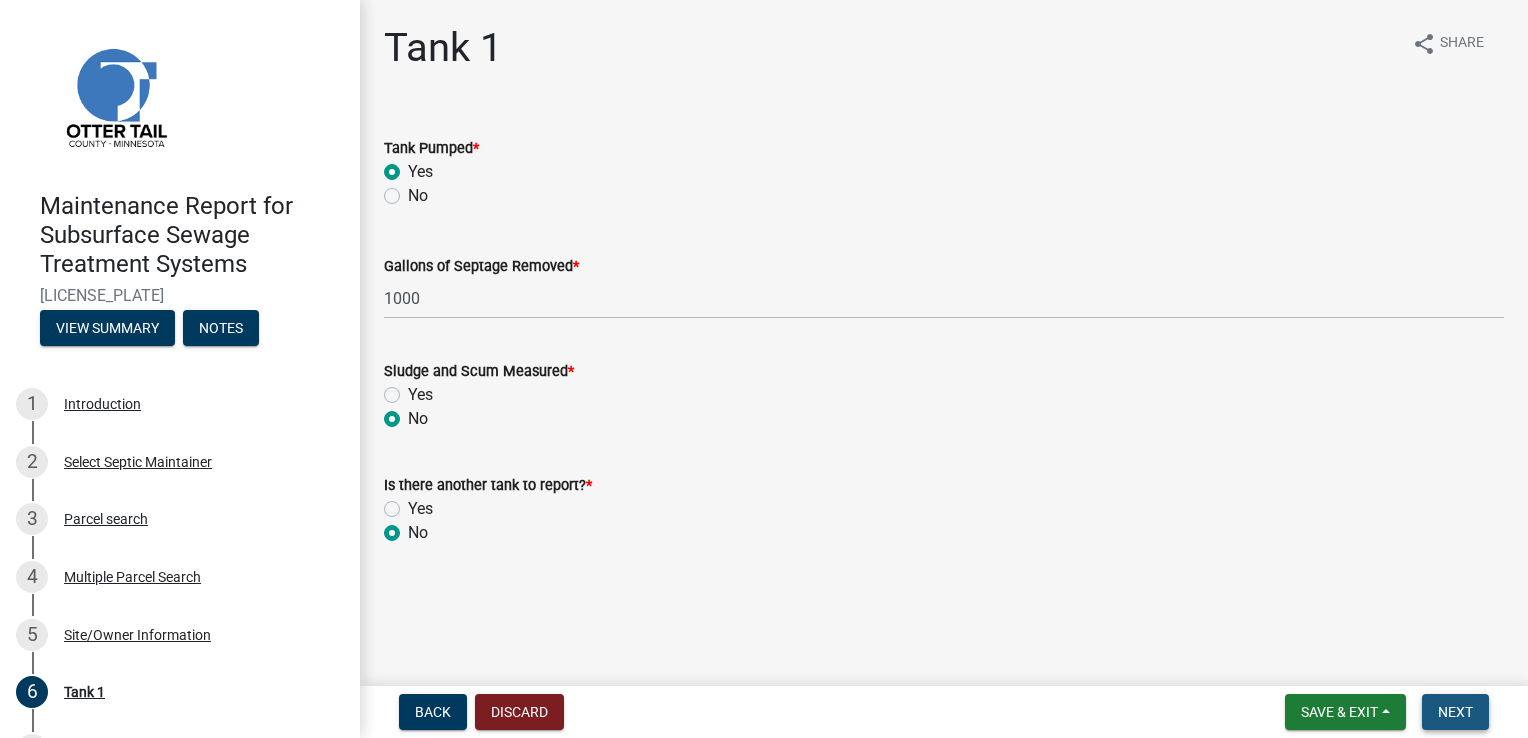 click on "Next" at bounding box center [1455, 712] 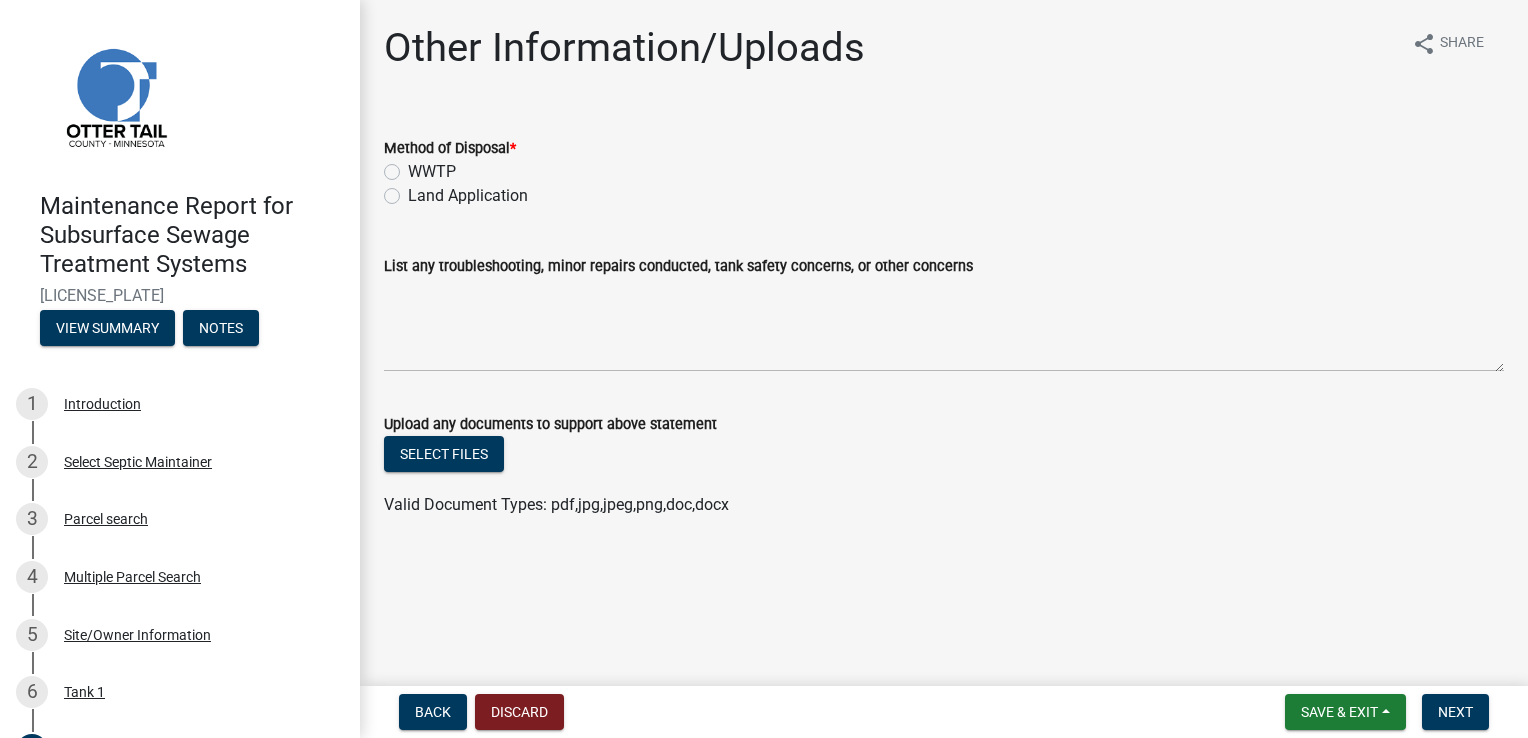 click on "WWTP" 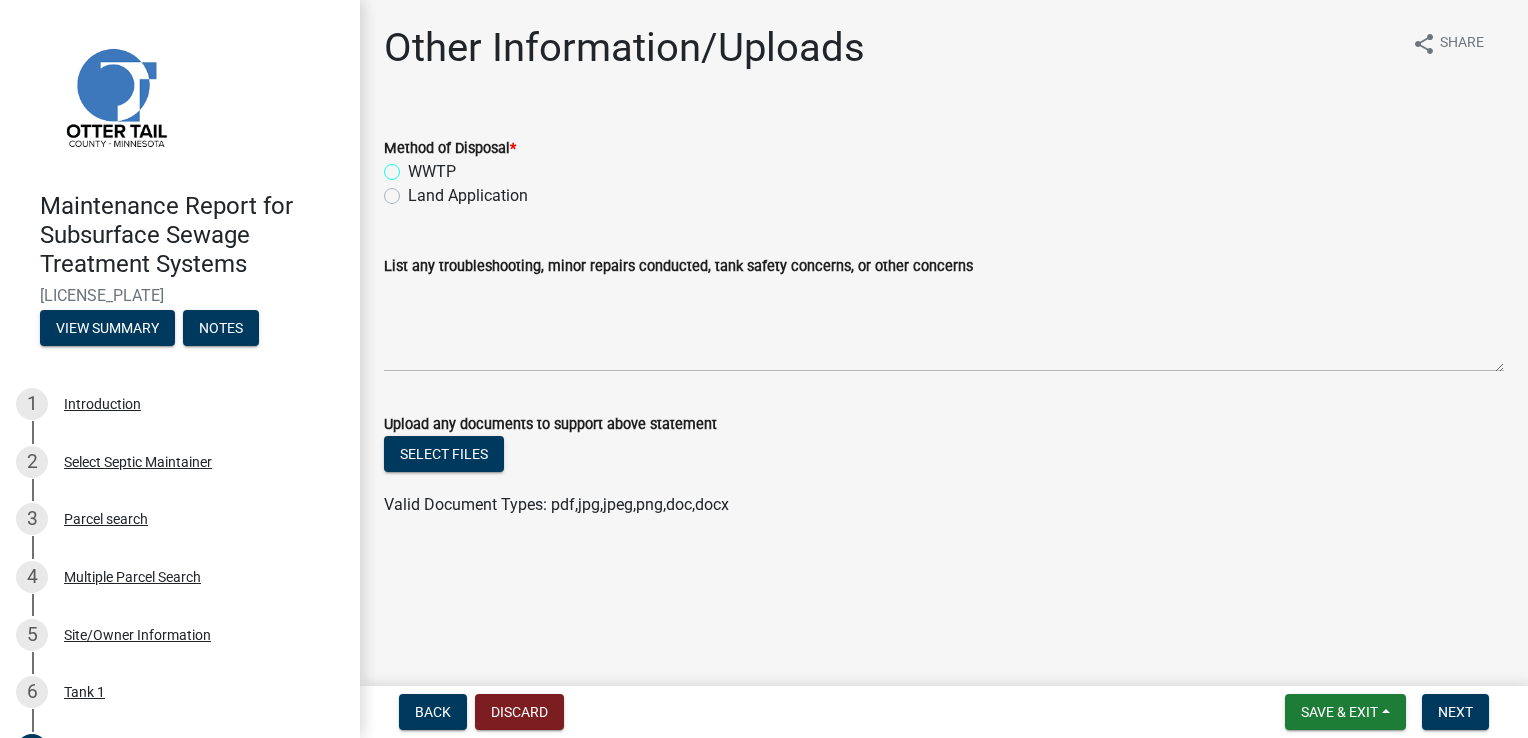 click on "WWTP" at bounding box center (414, 166) 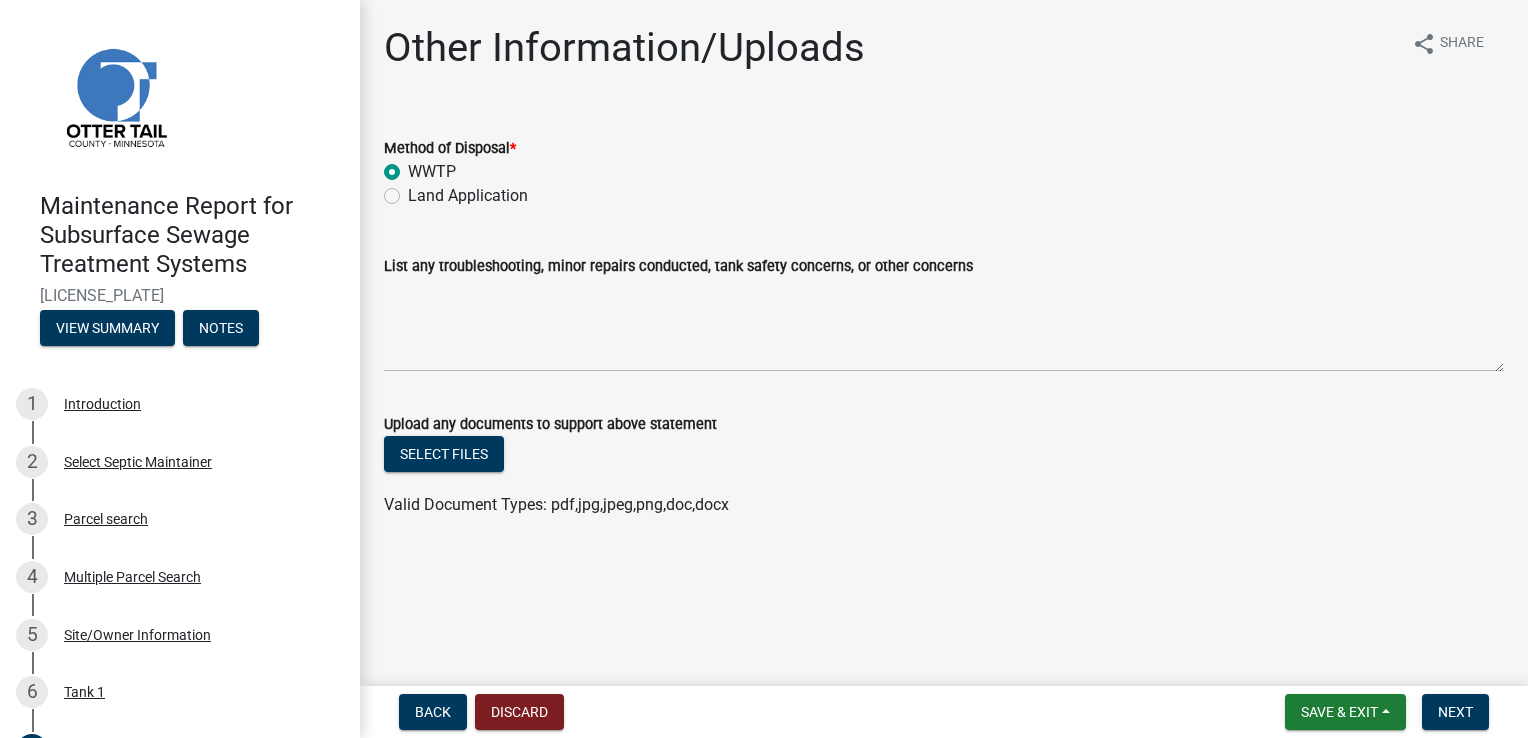 radio on "true" 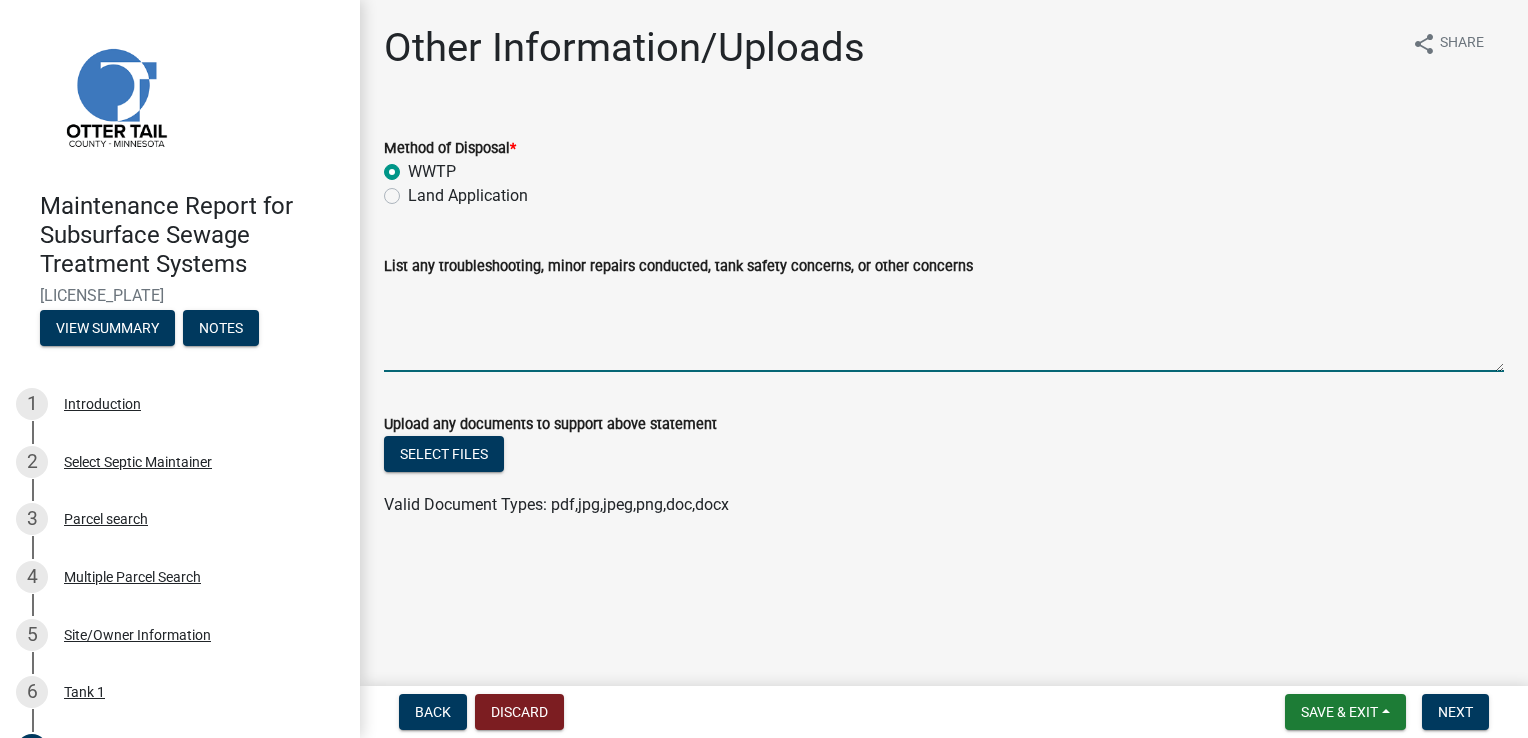 click on "List any troubleshooting, minor repairs conducted, tank safety concerns, or other concerns" at bounding box center [944, 325] 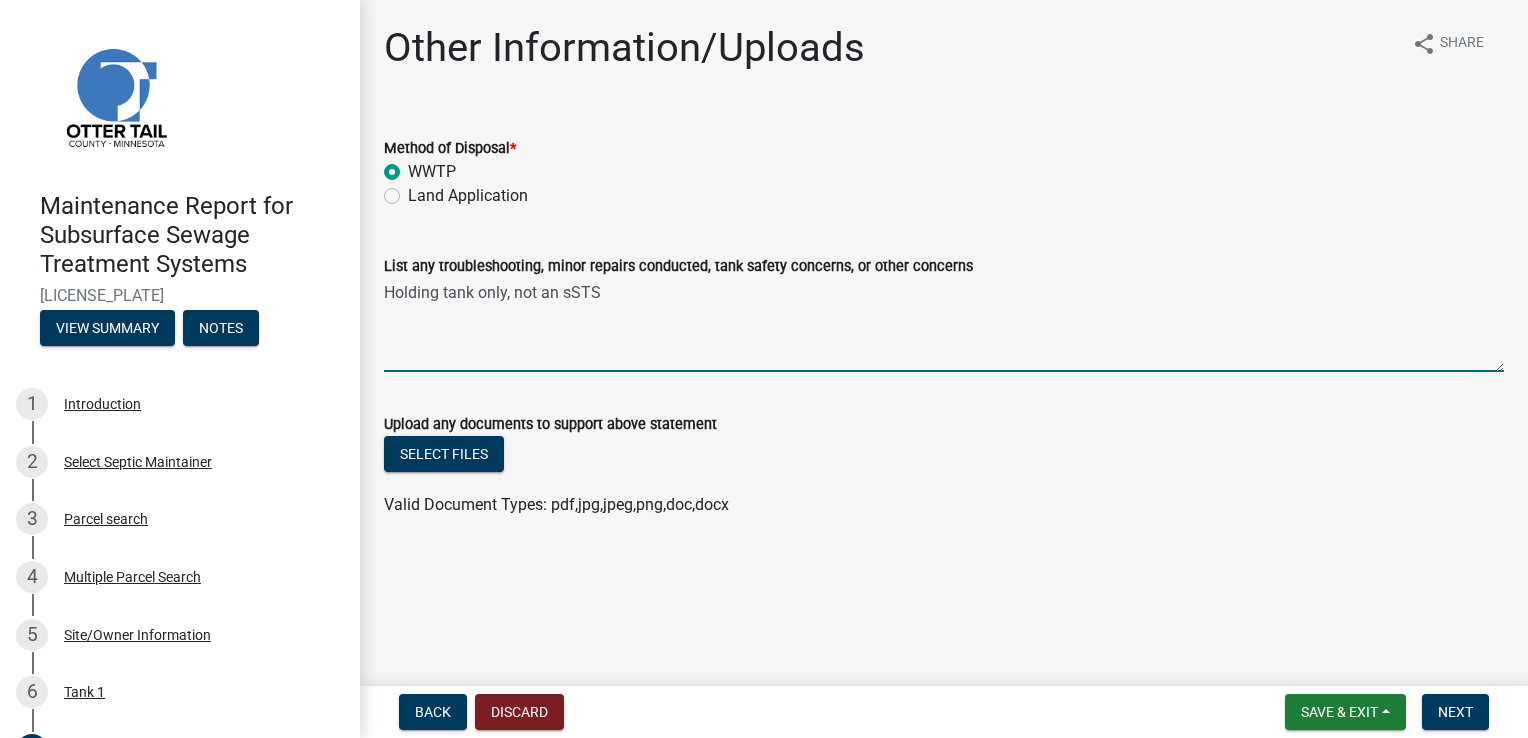 drag, startPoint x: 565, startPoint y: 293, endPoint x: 604, endPoint y: 299, distance: 39.45884 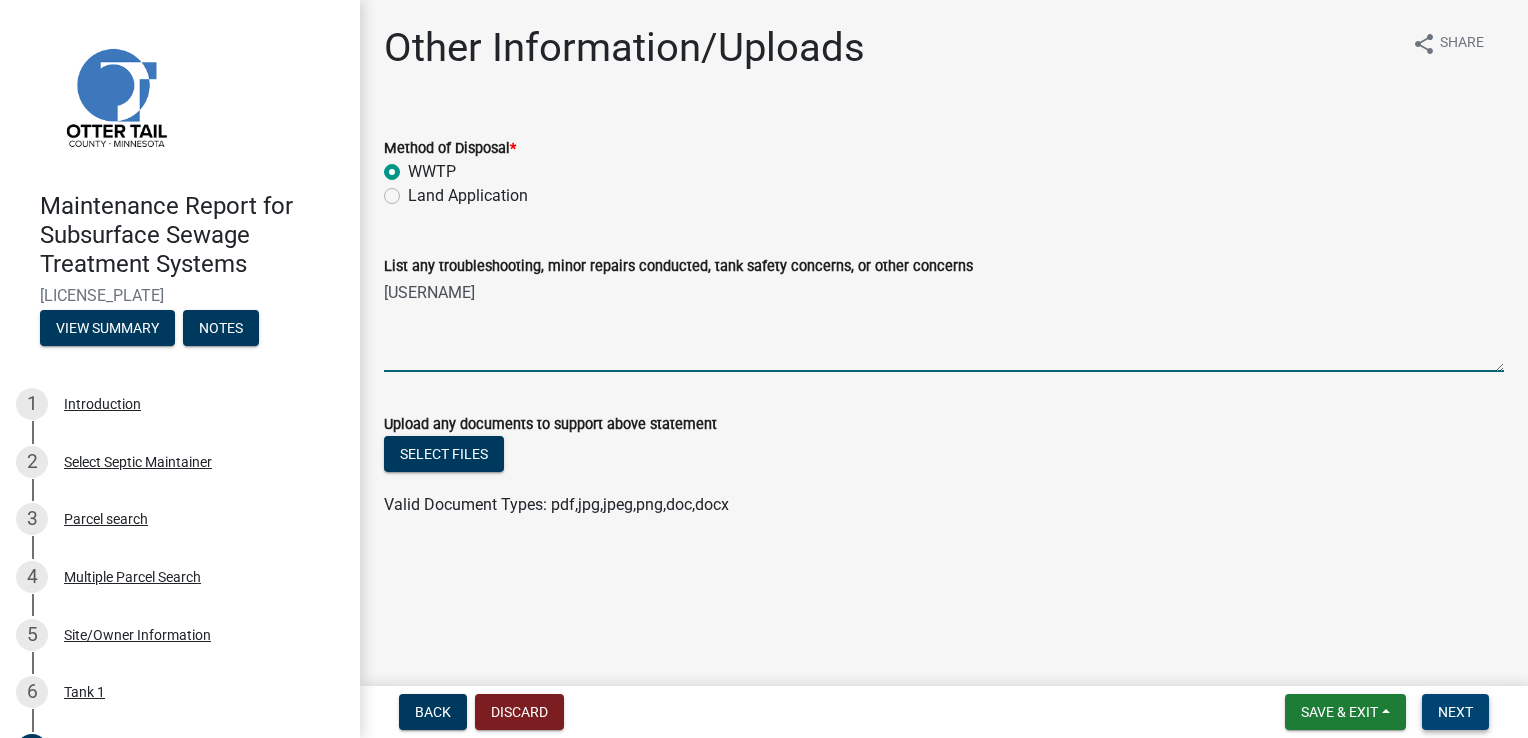 type on "[USERNAME]" 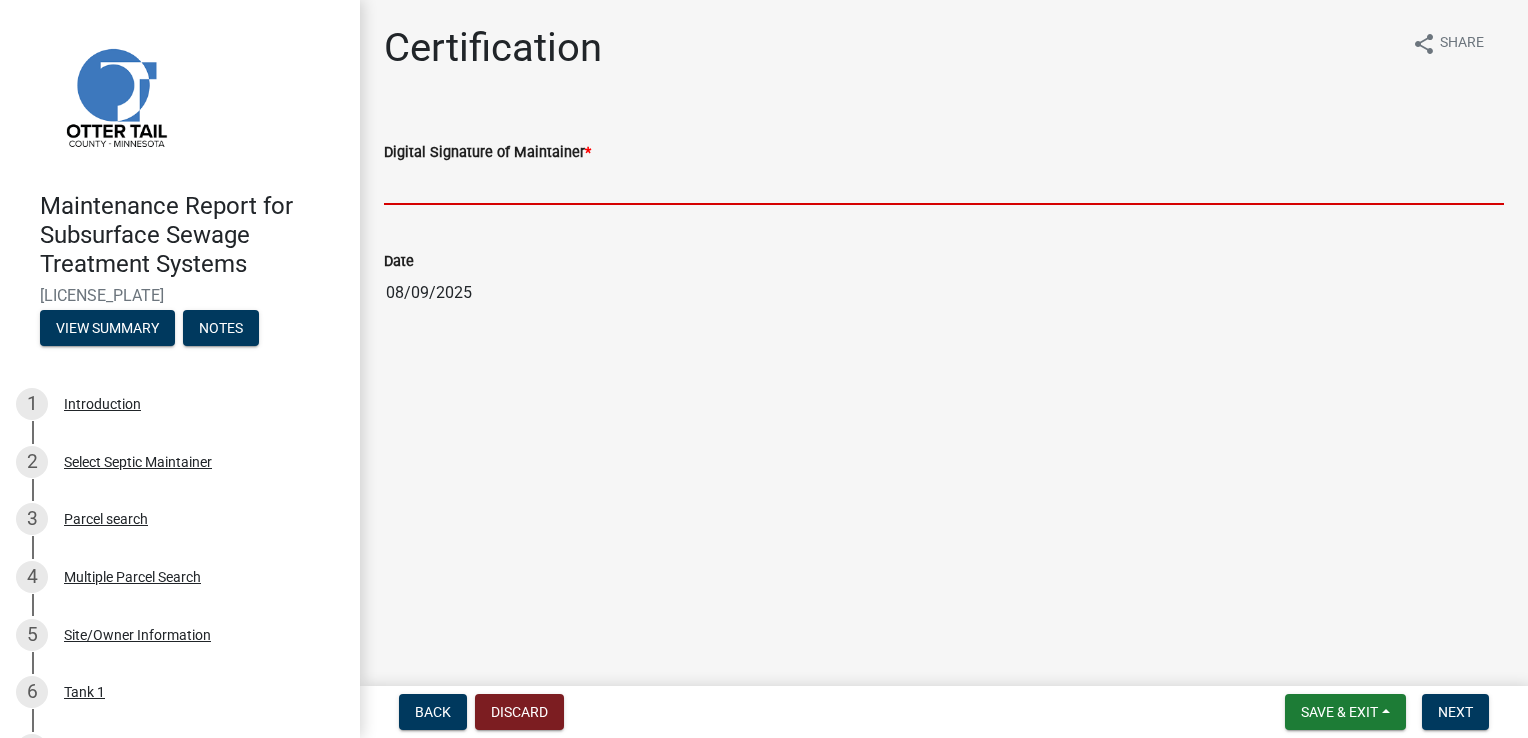 click on "Digital Signature of Maintainer  *" at bounding box center [944, 184] 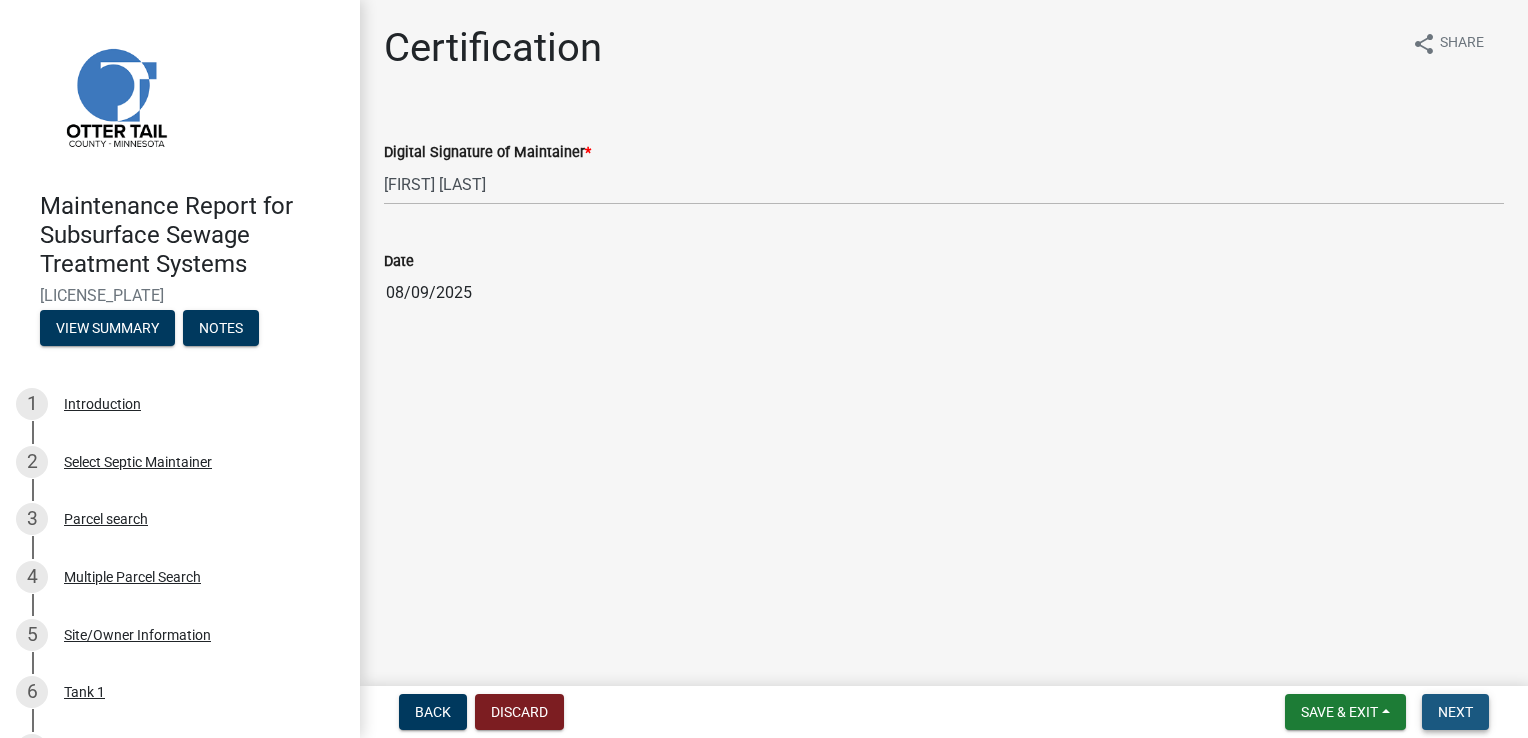 click on "Next" at bounding box center (1455, 712) 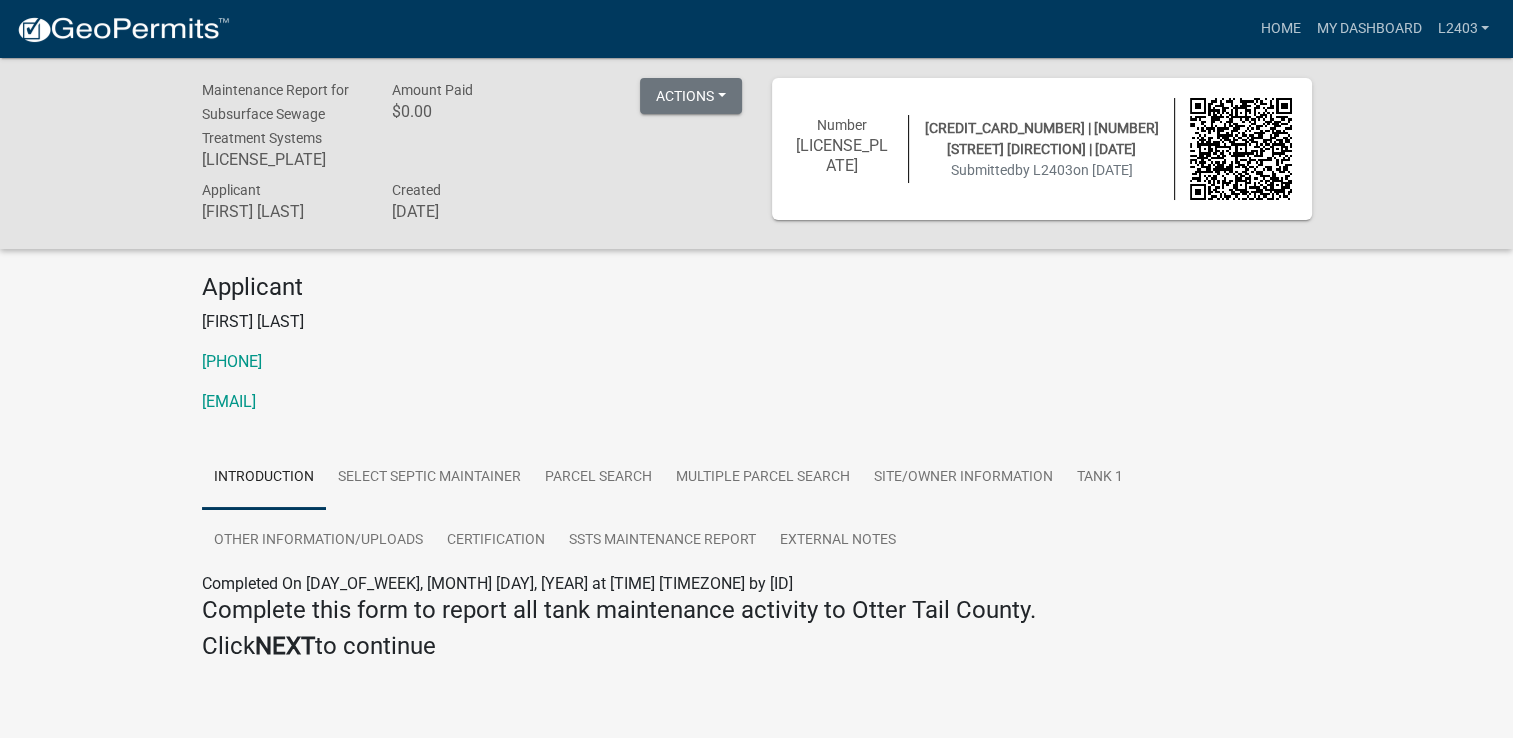 drag, startPoint x: 862, startPoint y: 340, endPoint x: 1142, endPoint y: 136, distance: 346.43326 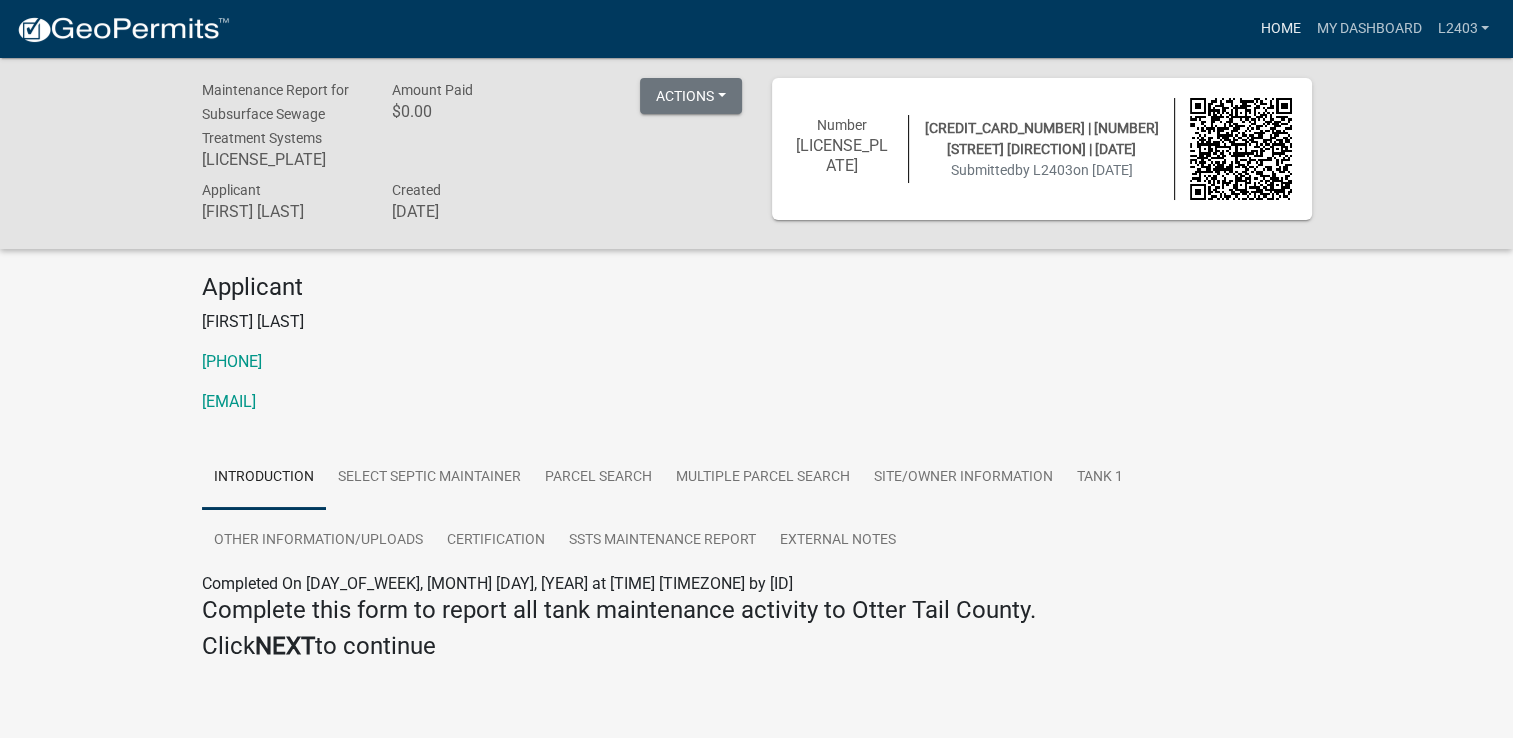 click on "Home" at bounding box center [1280, 29] 